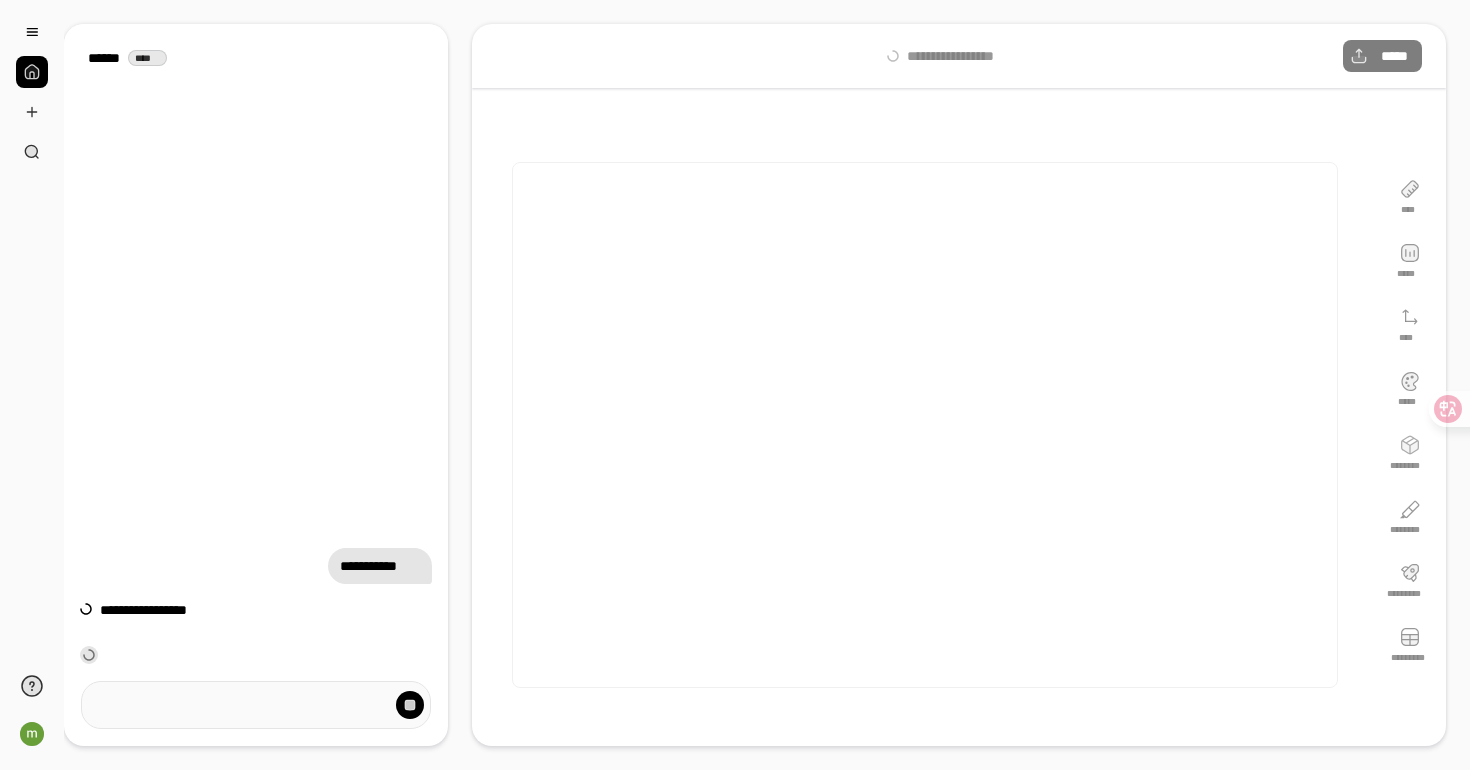 scroll, scrollTop: 0, scrollLeft: 0, axis: both 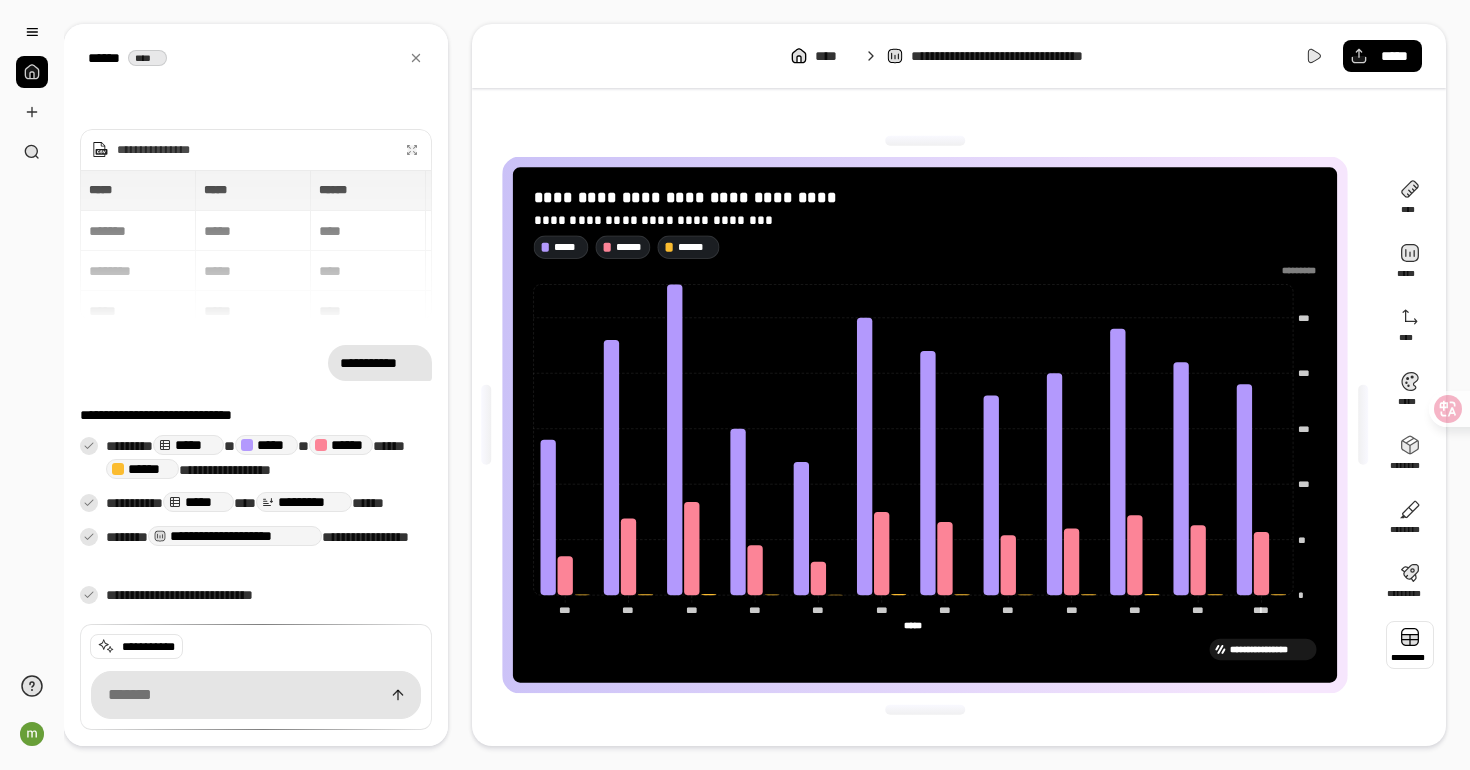 click at bounding box center (1410, 645) 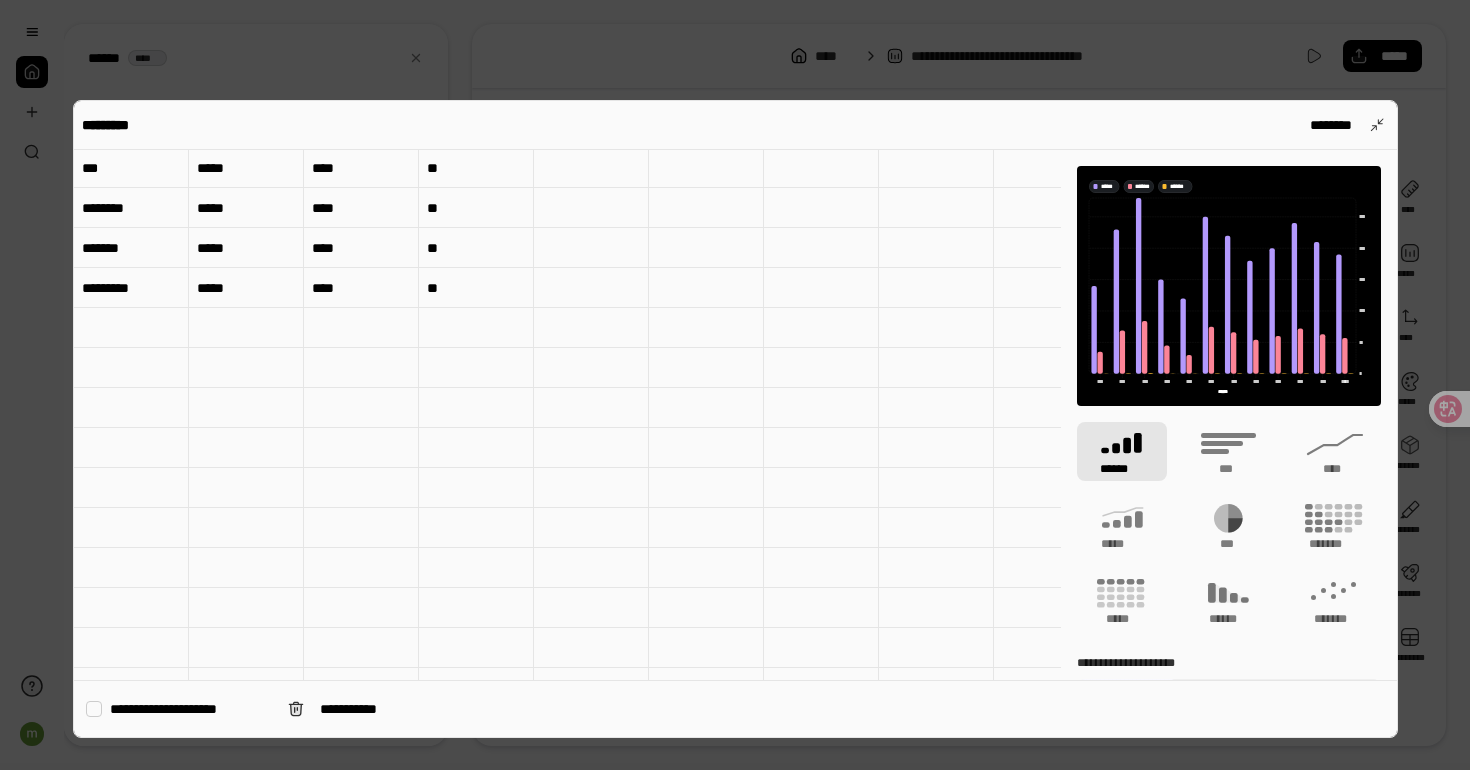 scroll, scrollTop: 0, scrollLeft: 0, axis: both 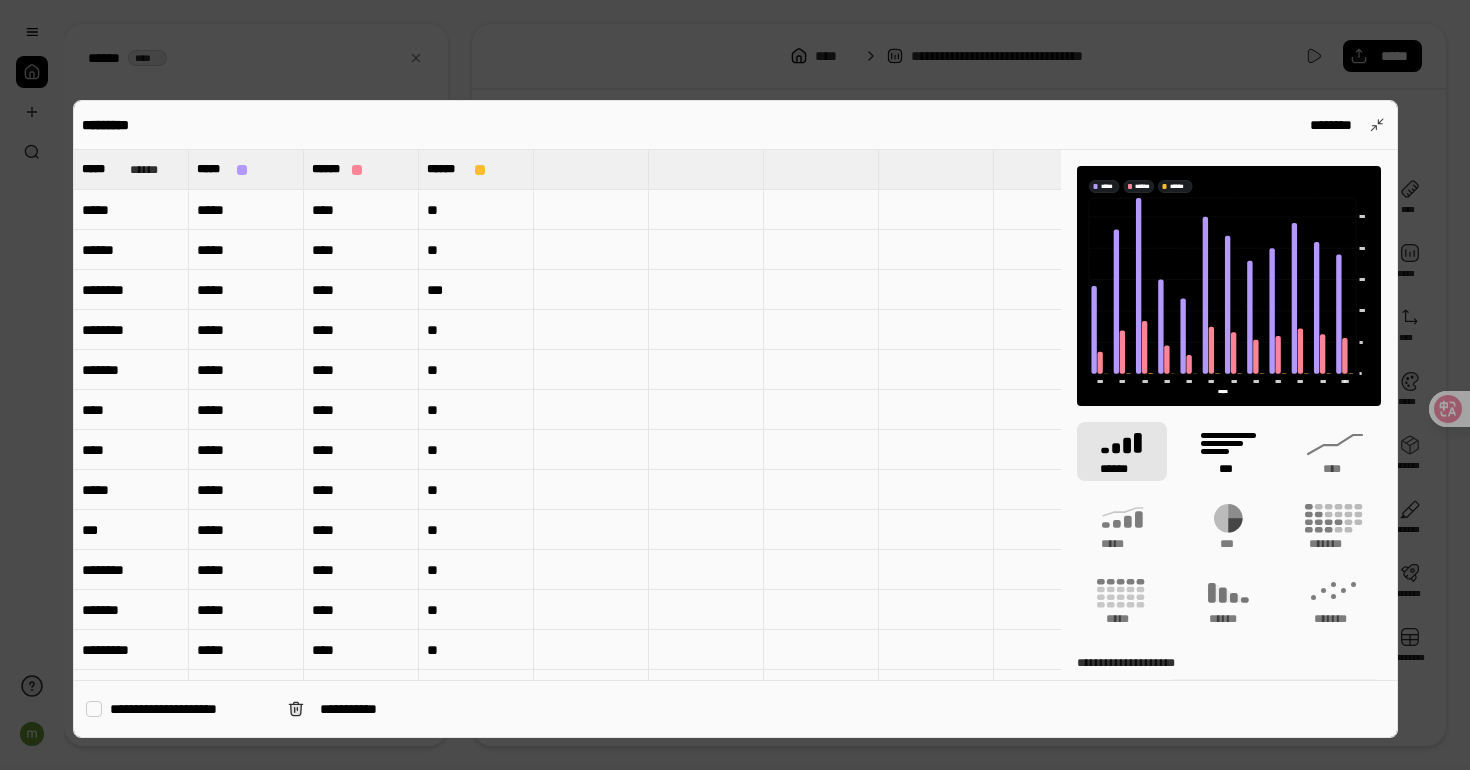 click on "***" at bounding box center (1228, 469) 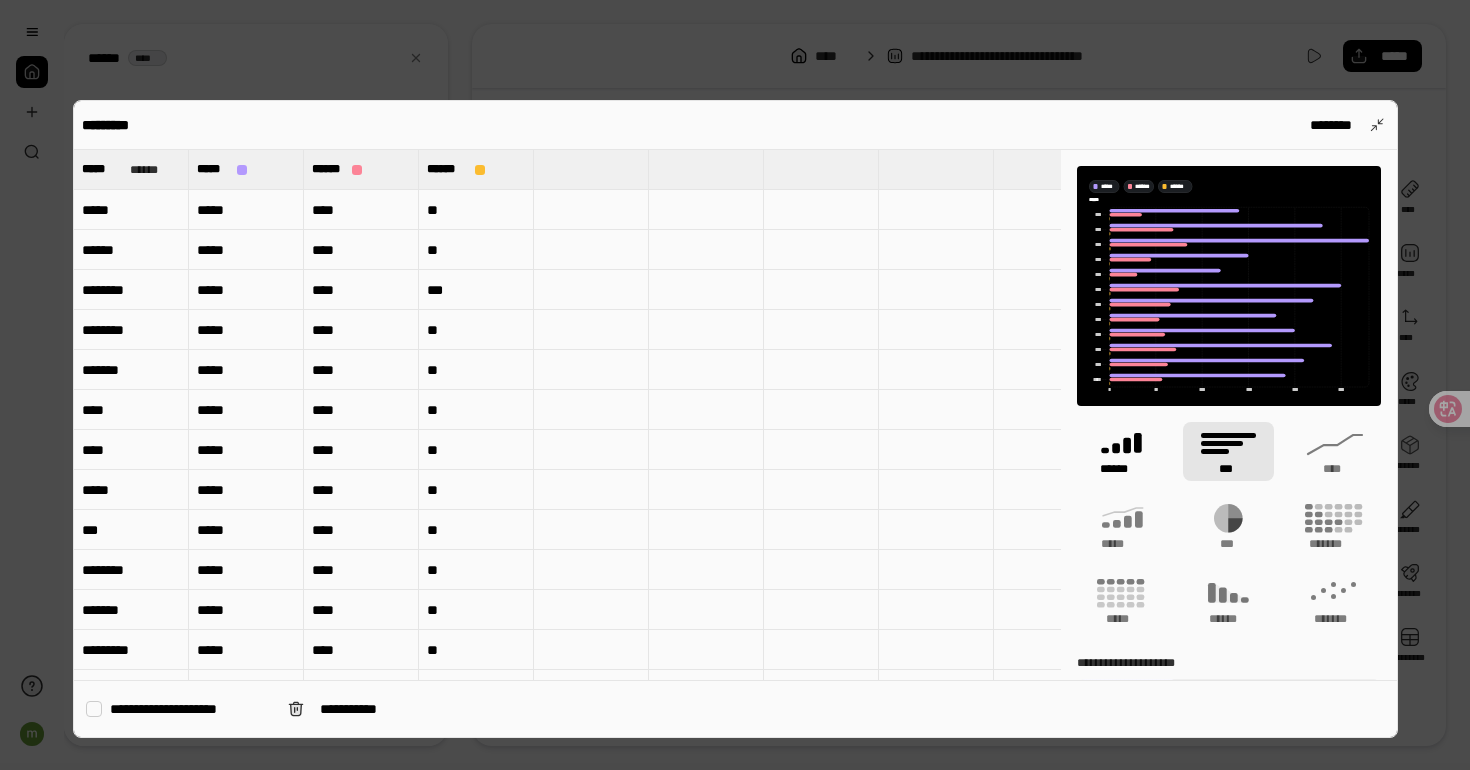 click 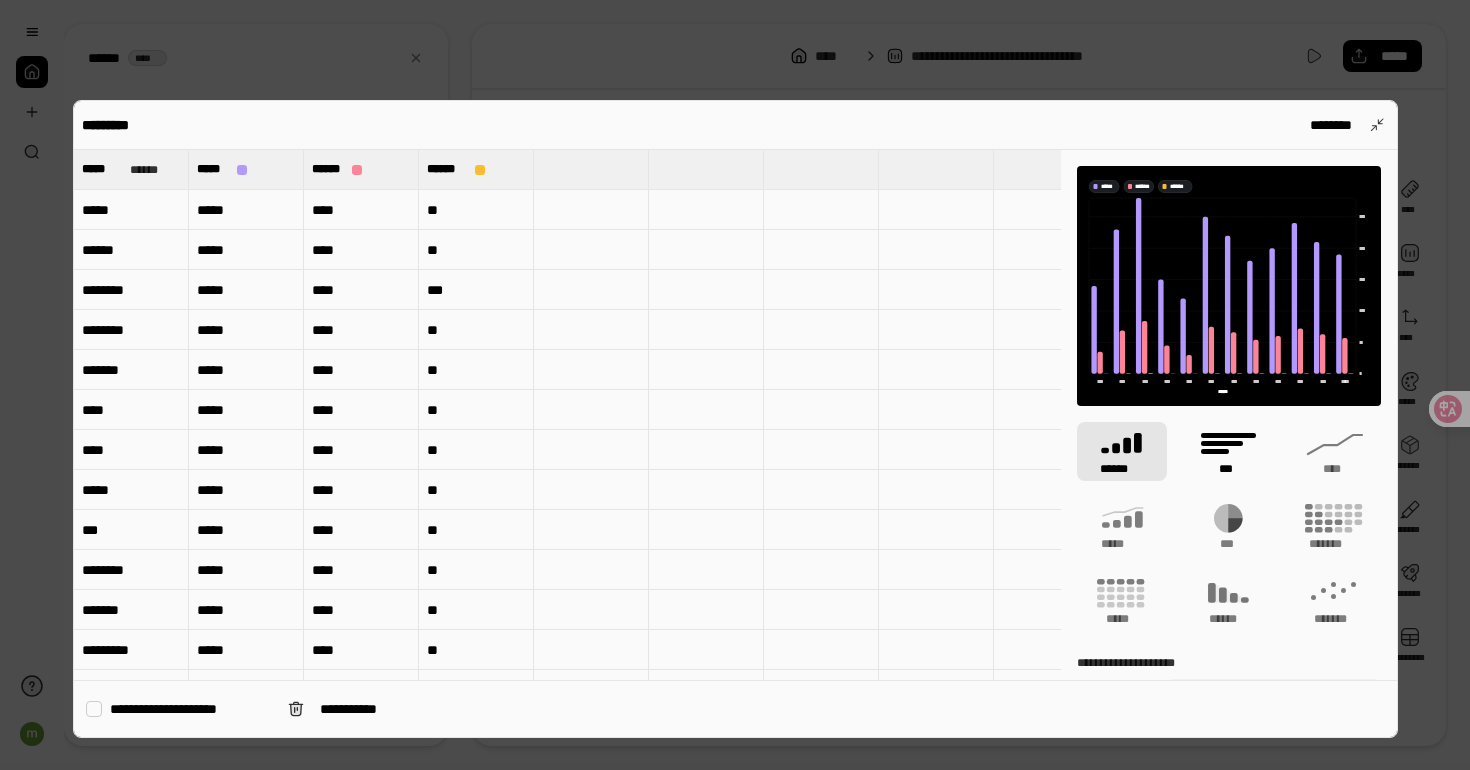 click 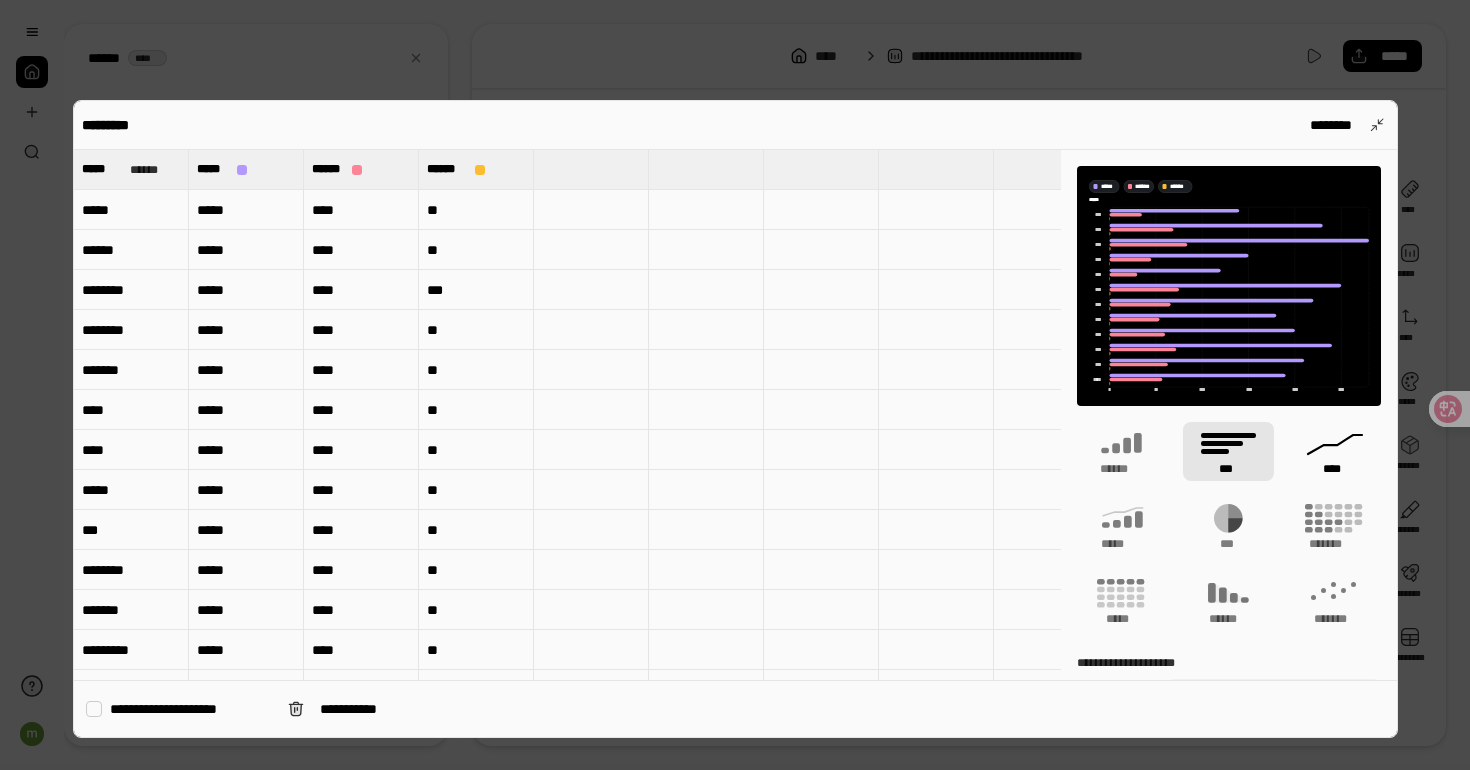 click 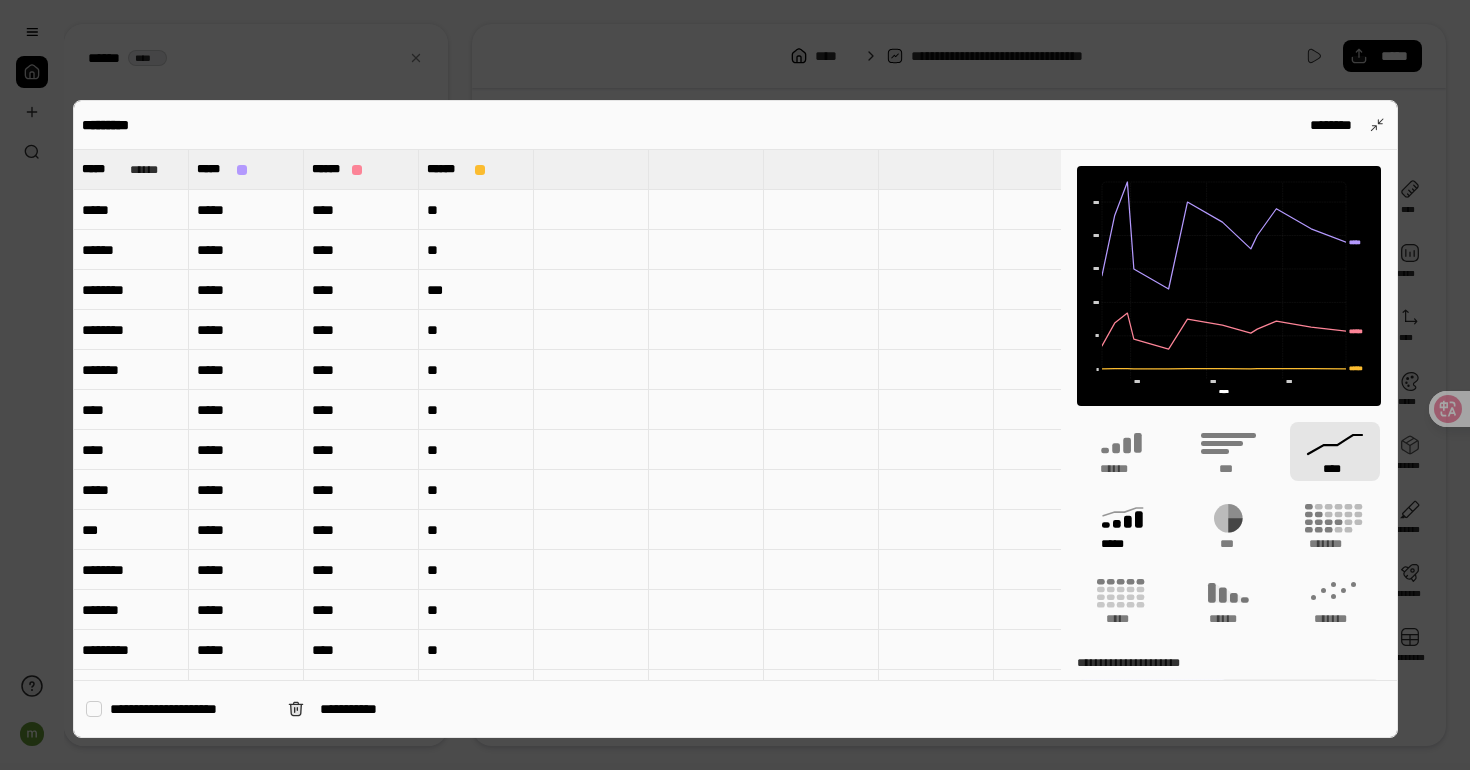 click 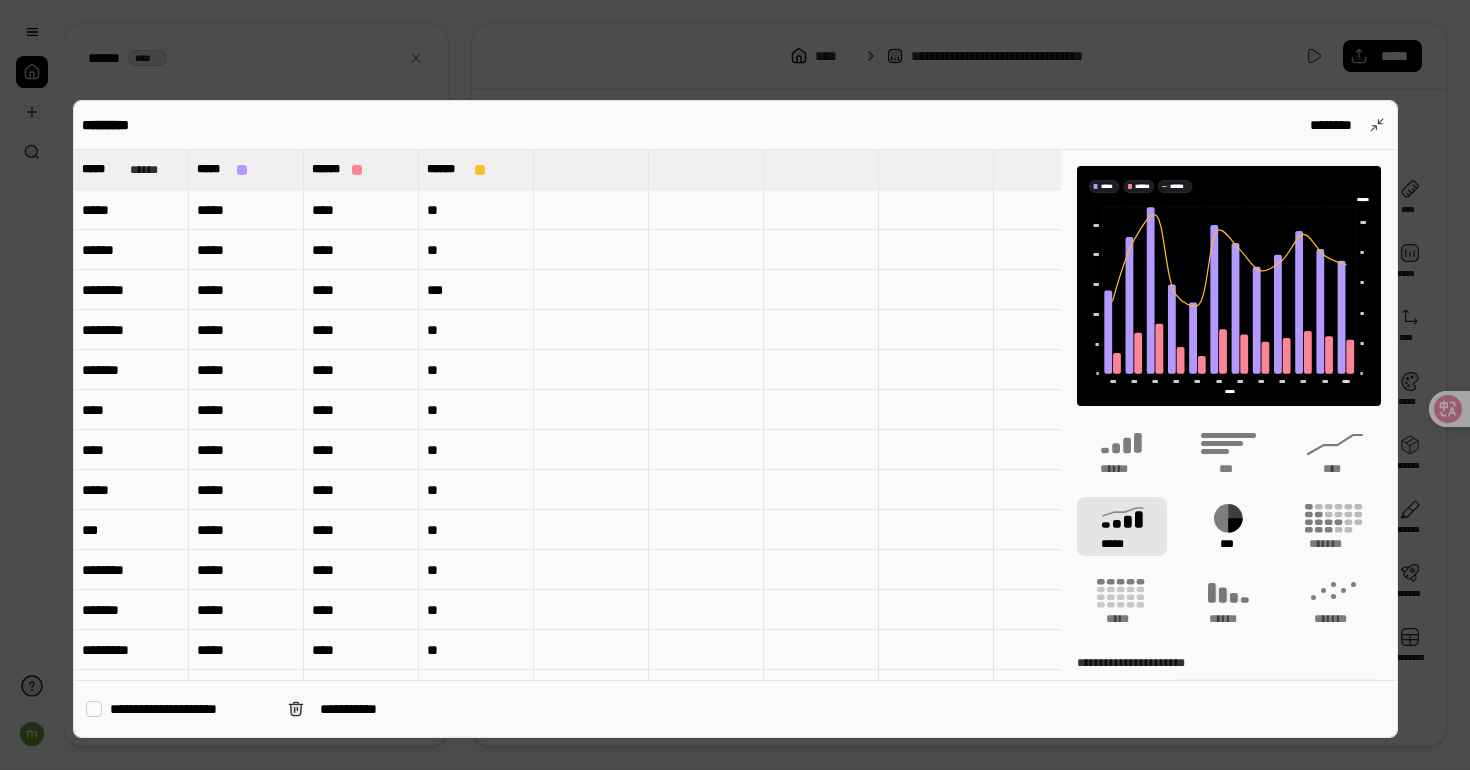 click 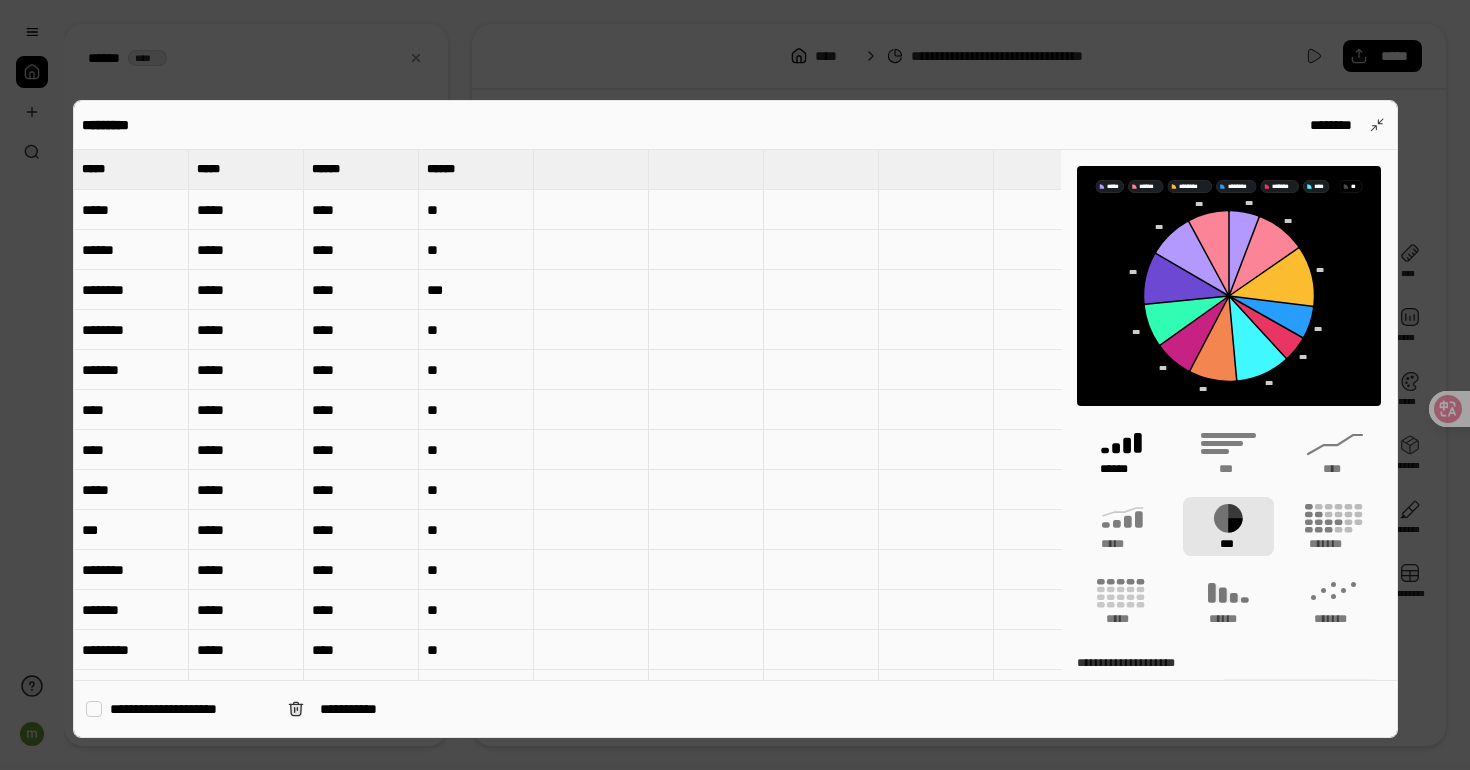 click on "******" at bounding box center (1122, 469) 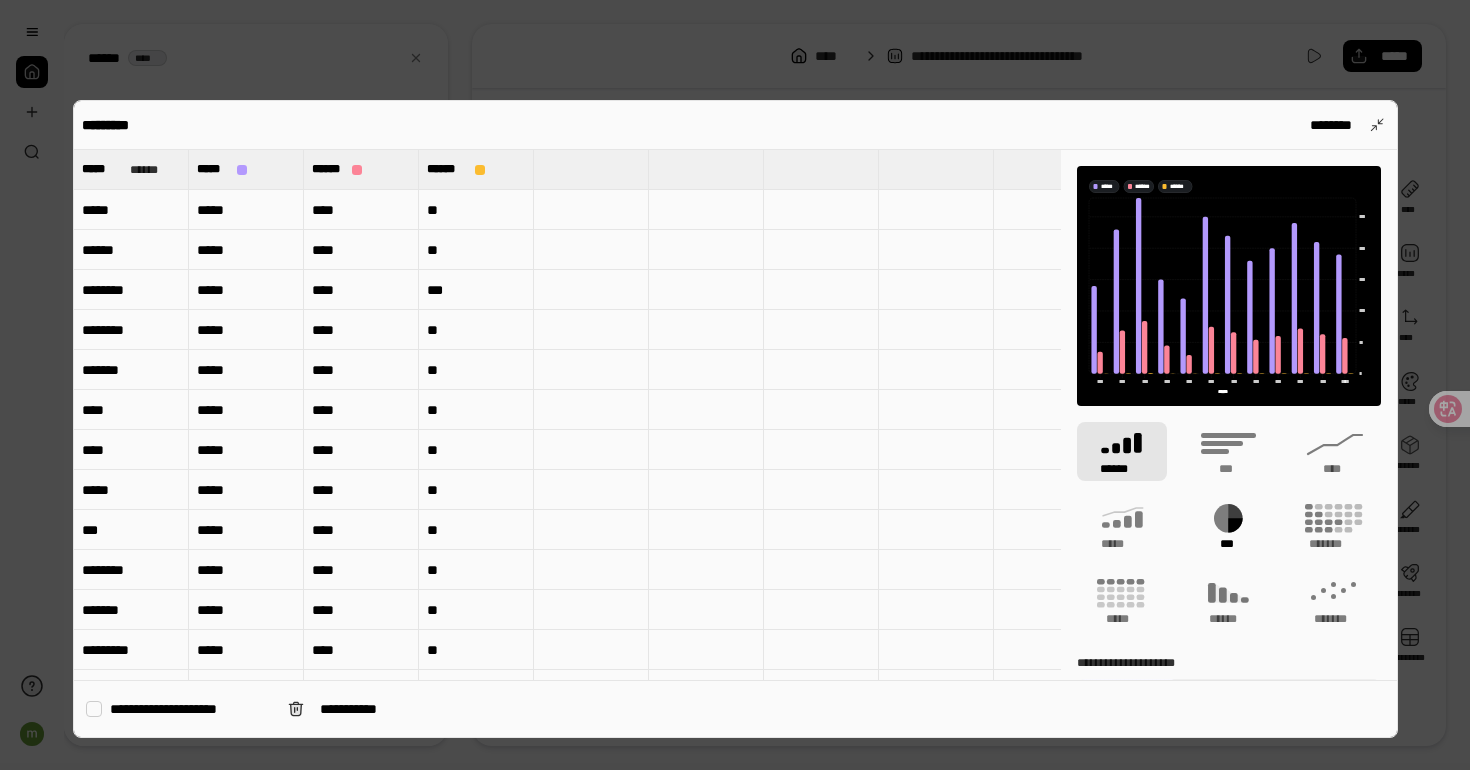 click 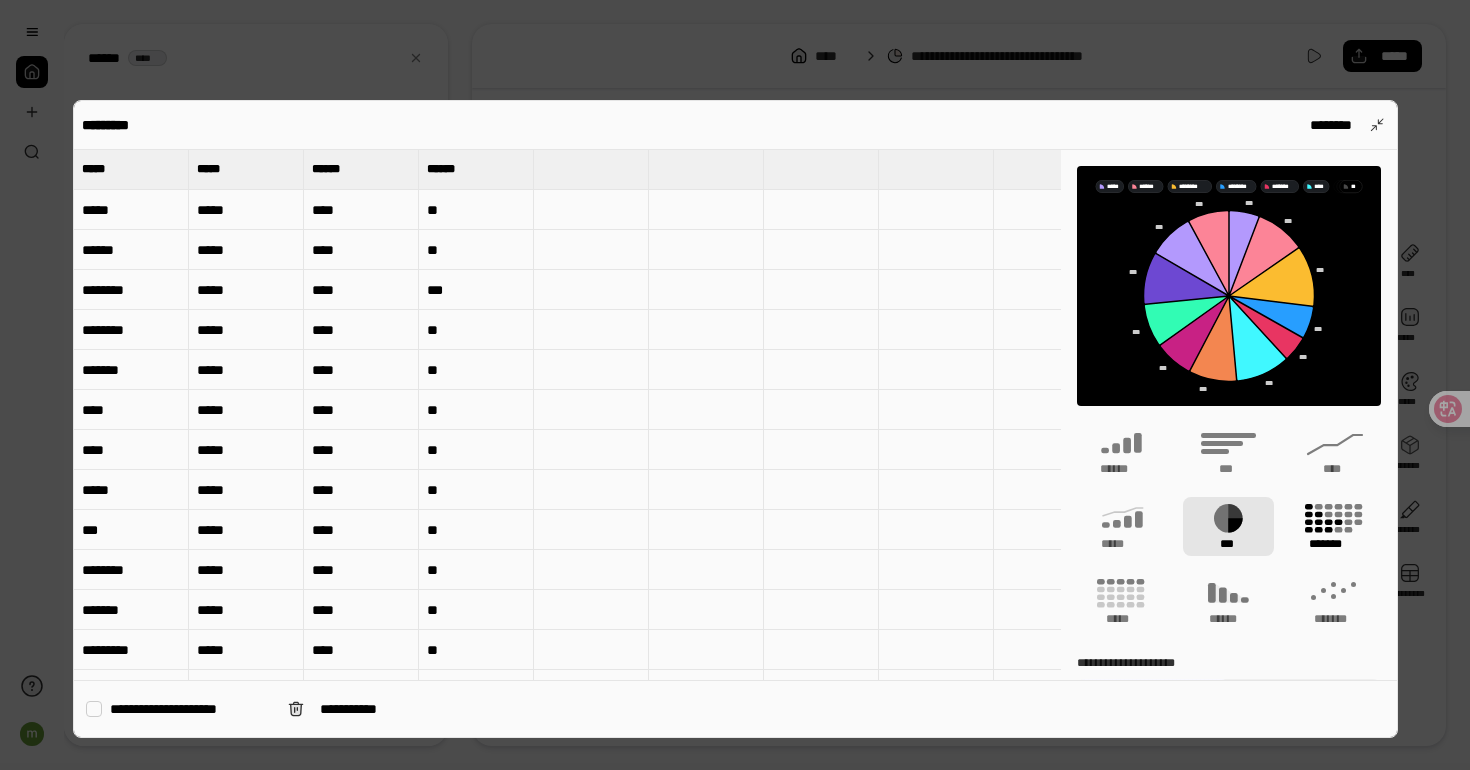 click 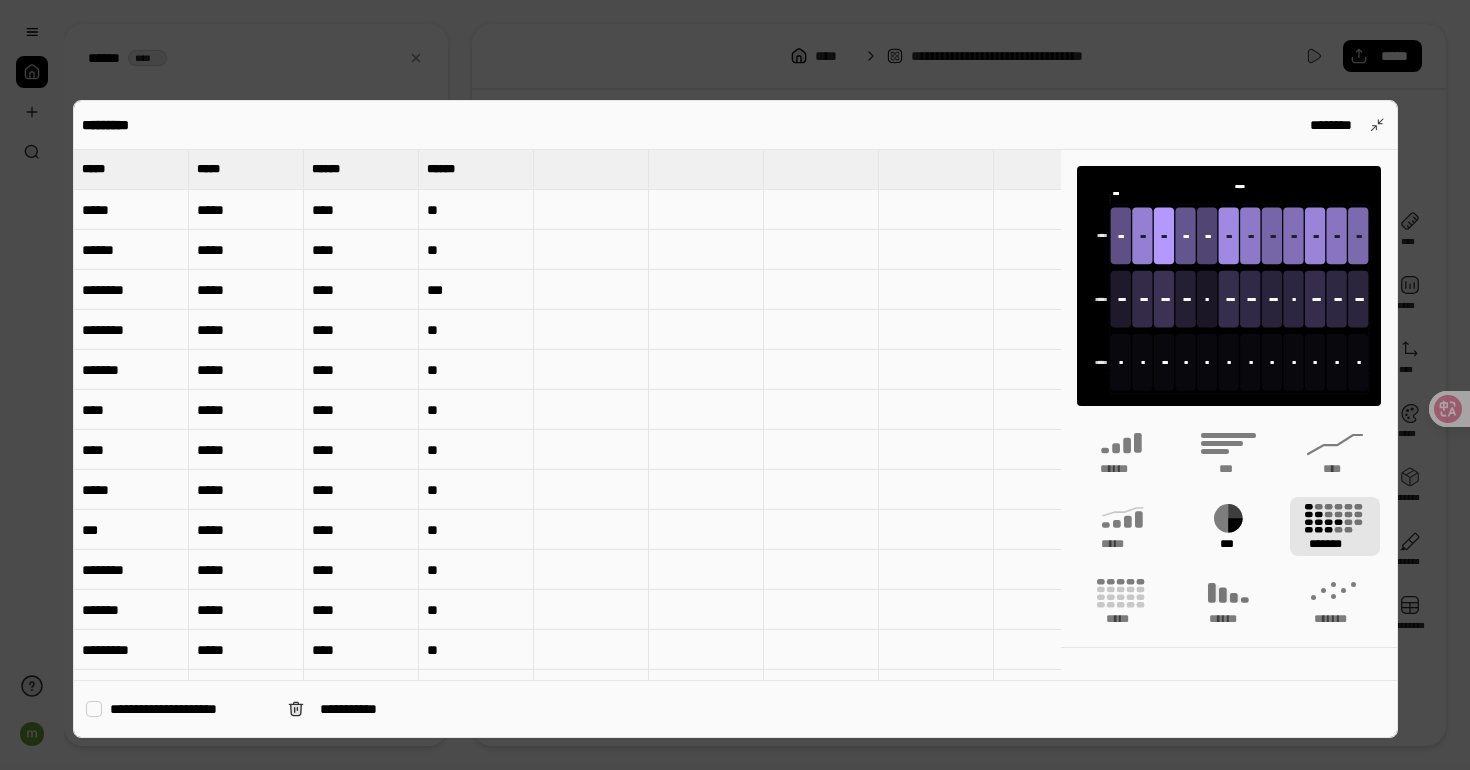 click 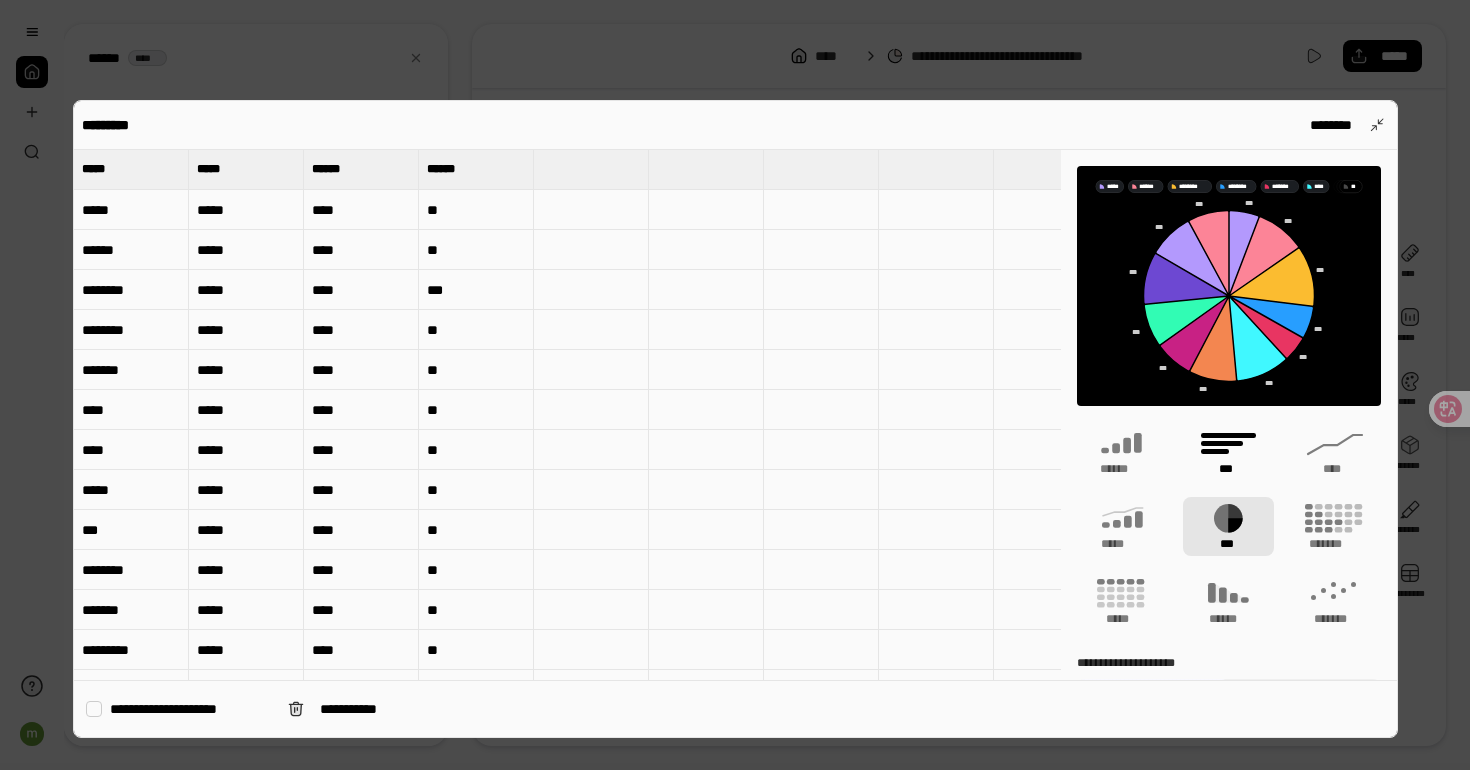 click on "***" at bounding box center (1228, 469) 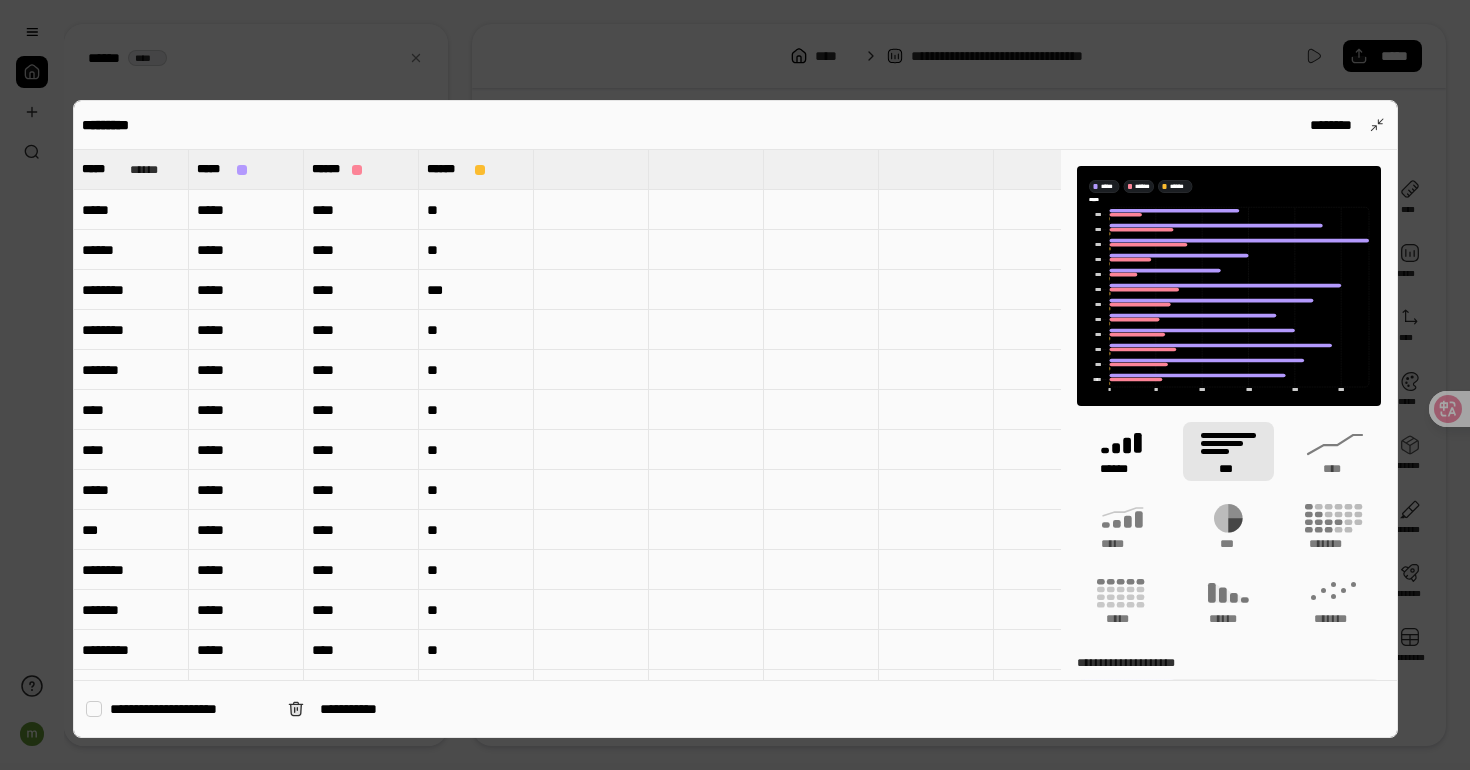 click on "******" at bounding box center (1122, 451) 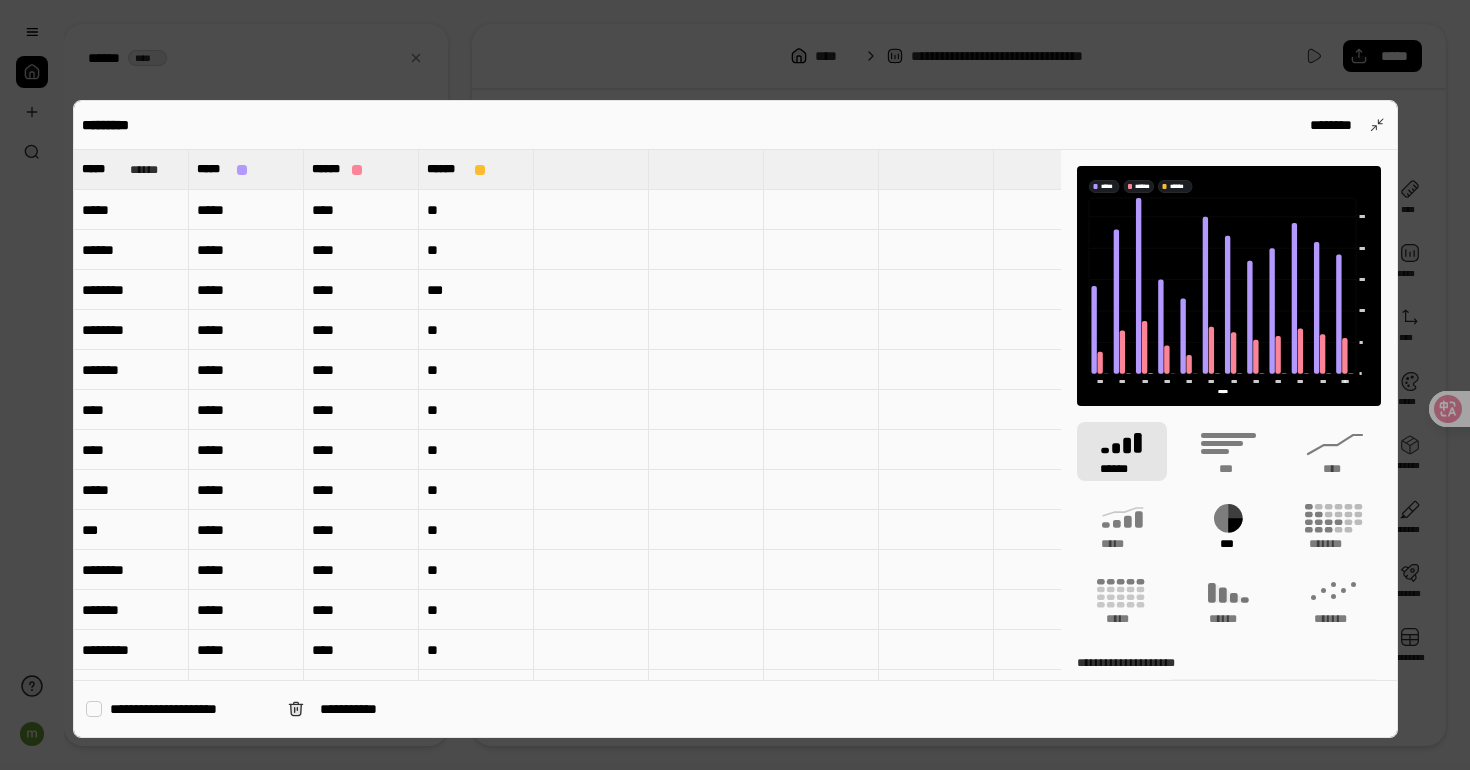 click 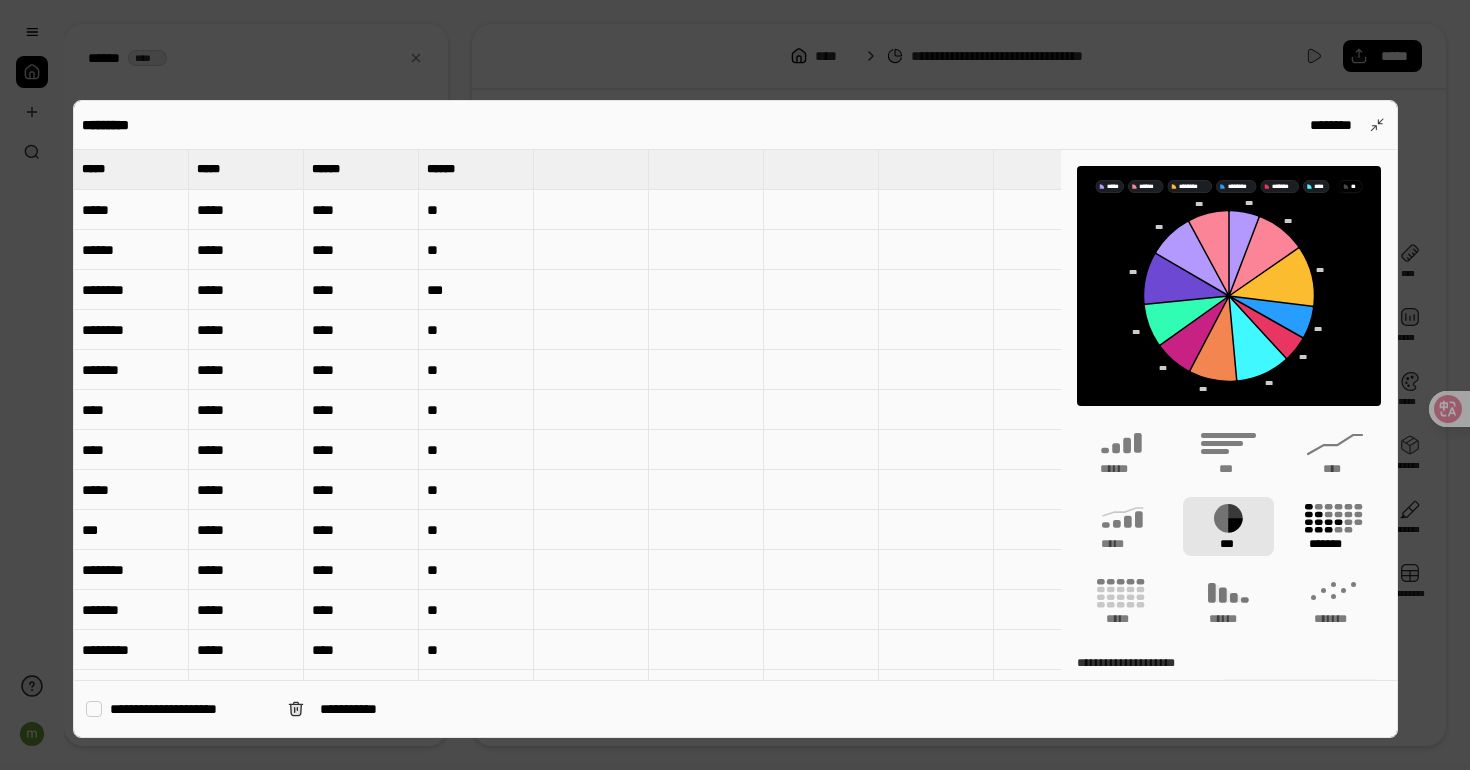 click 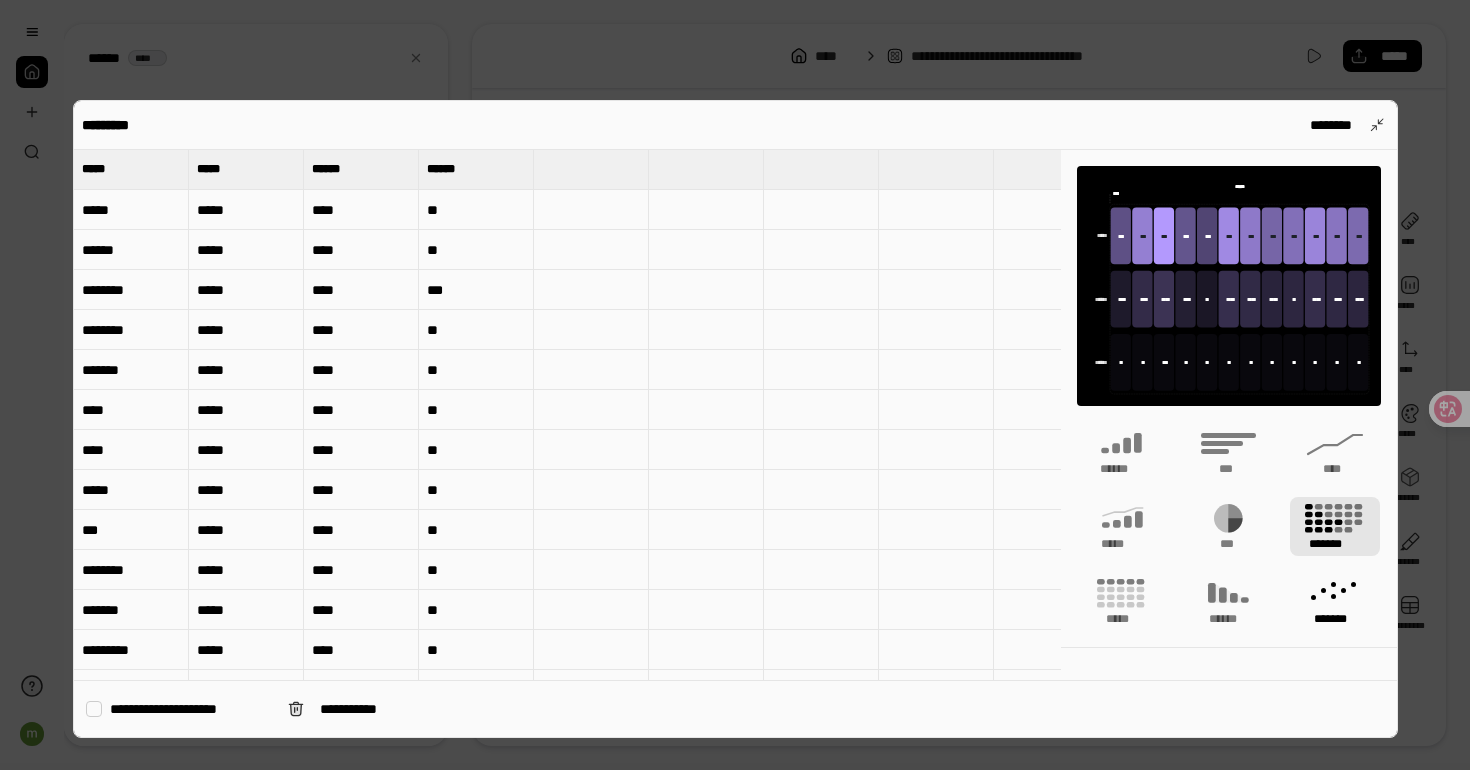 scroll, scrollTop: 110, scrollLeft: 0, axis: vertical 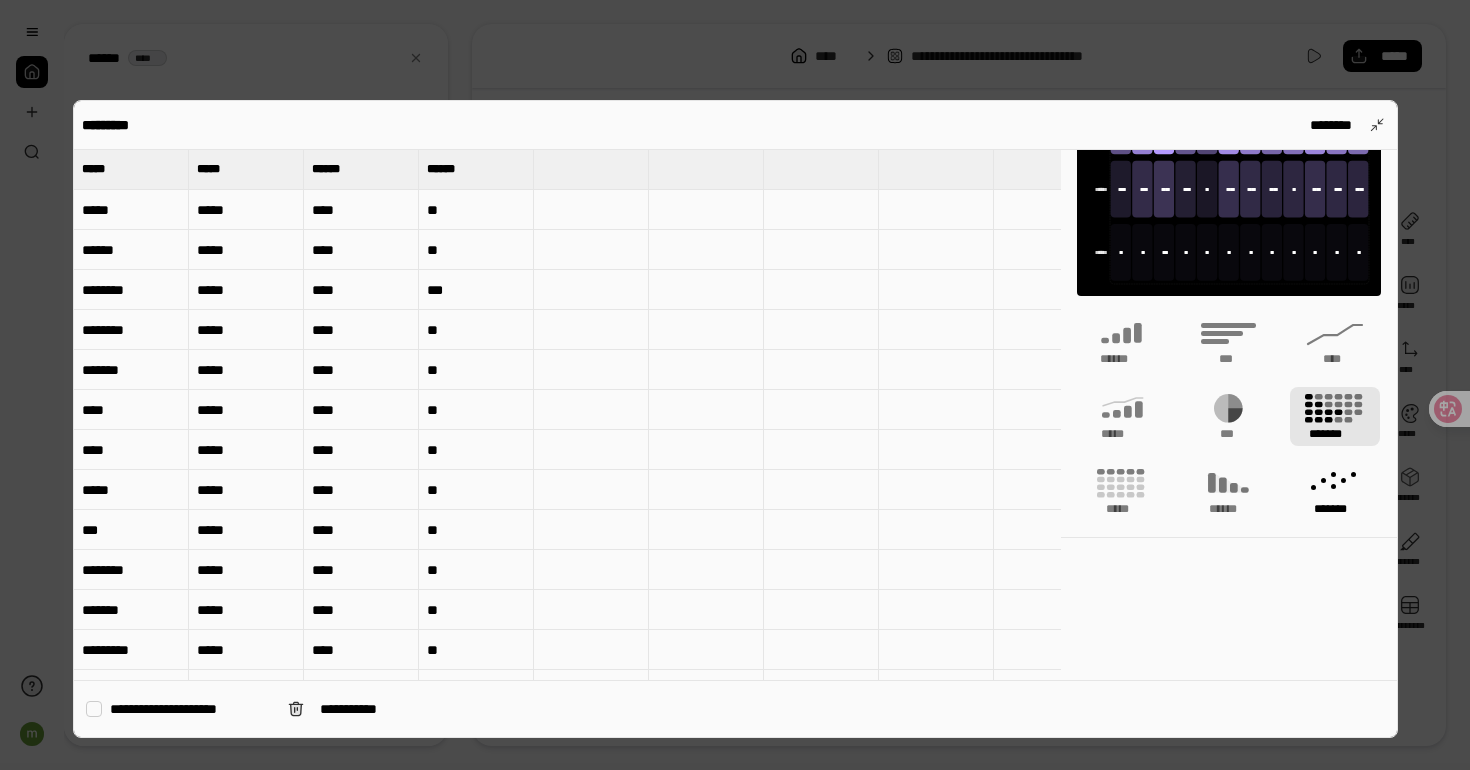 click 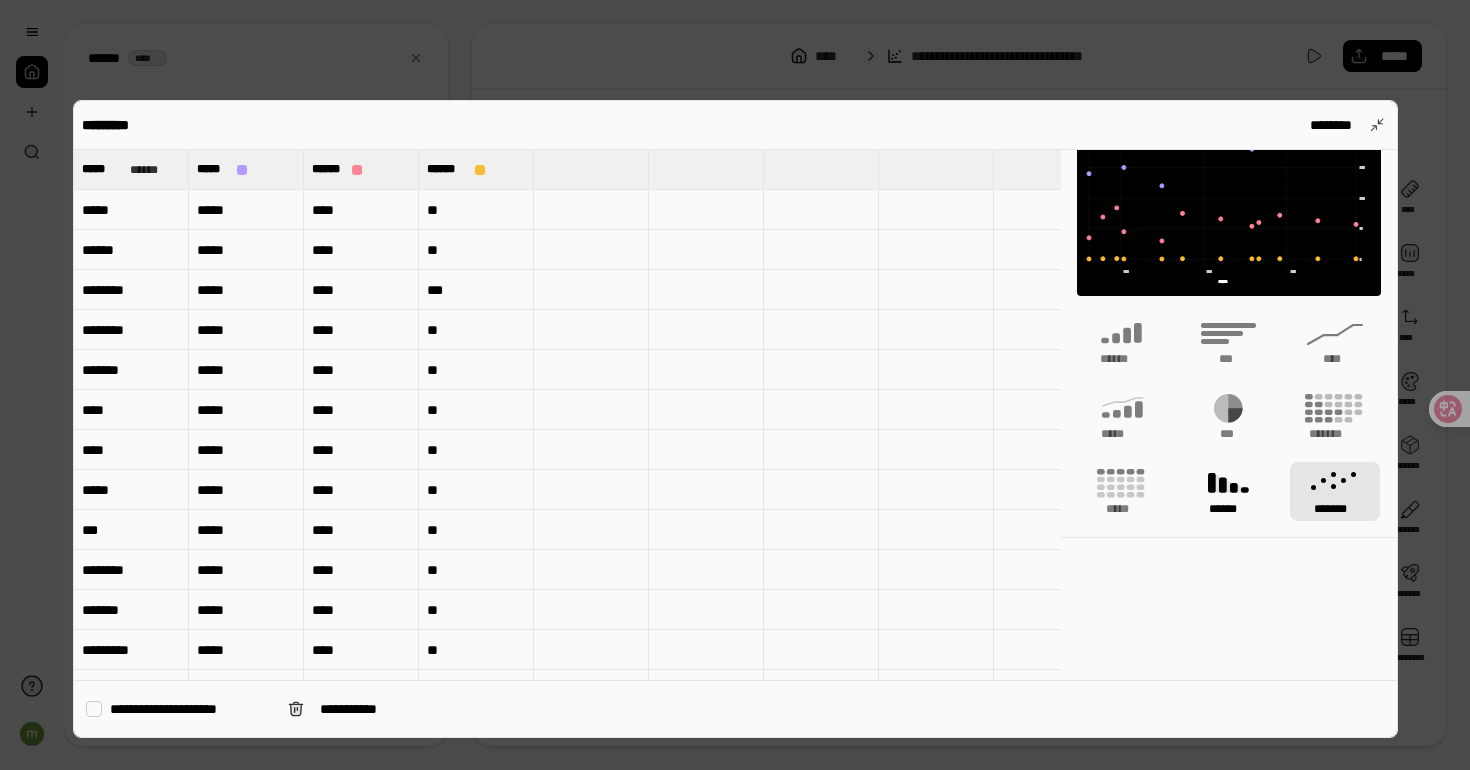 click 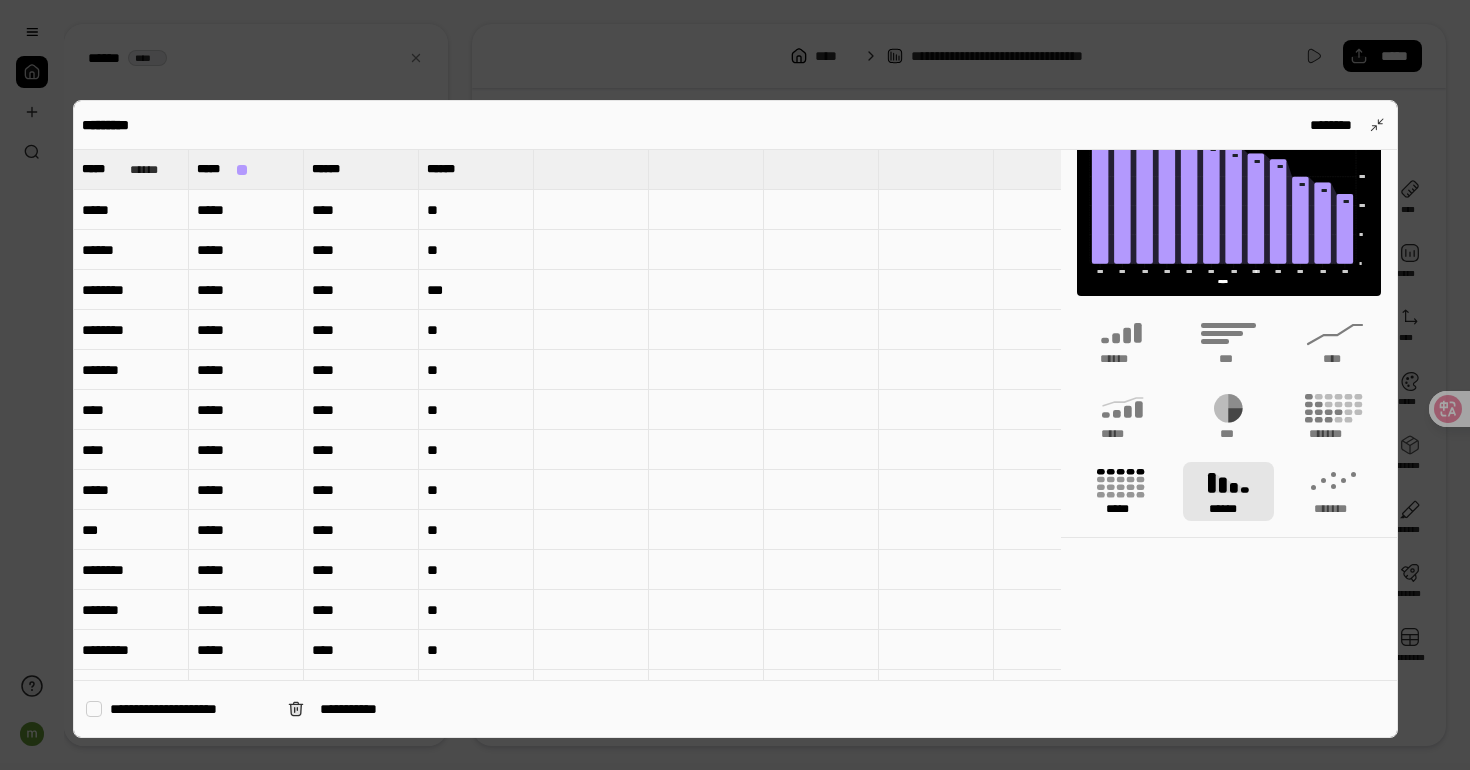 click 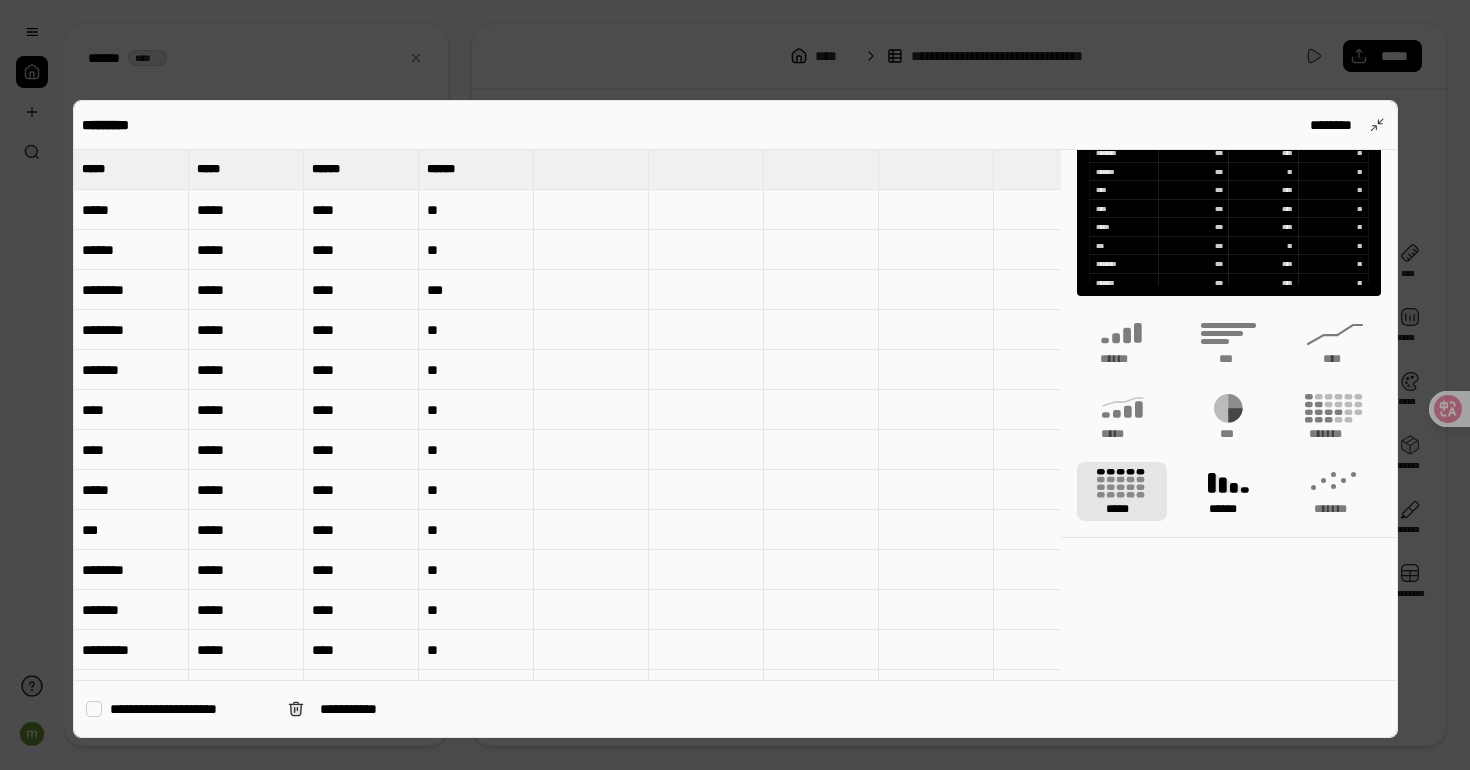 scroll, scrollTop: 0, scrollLeft: 0, axis: both 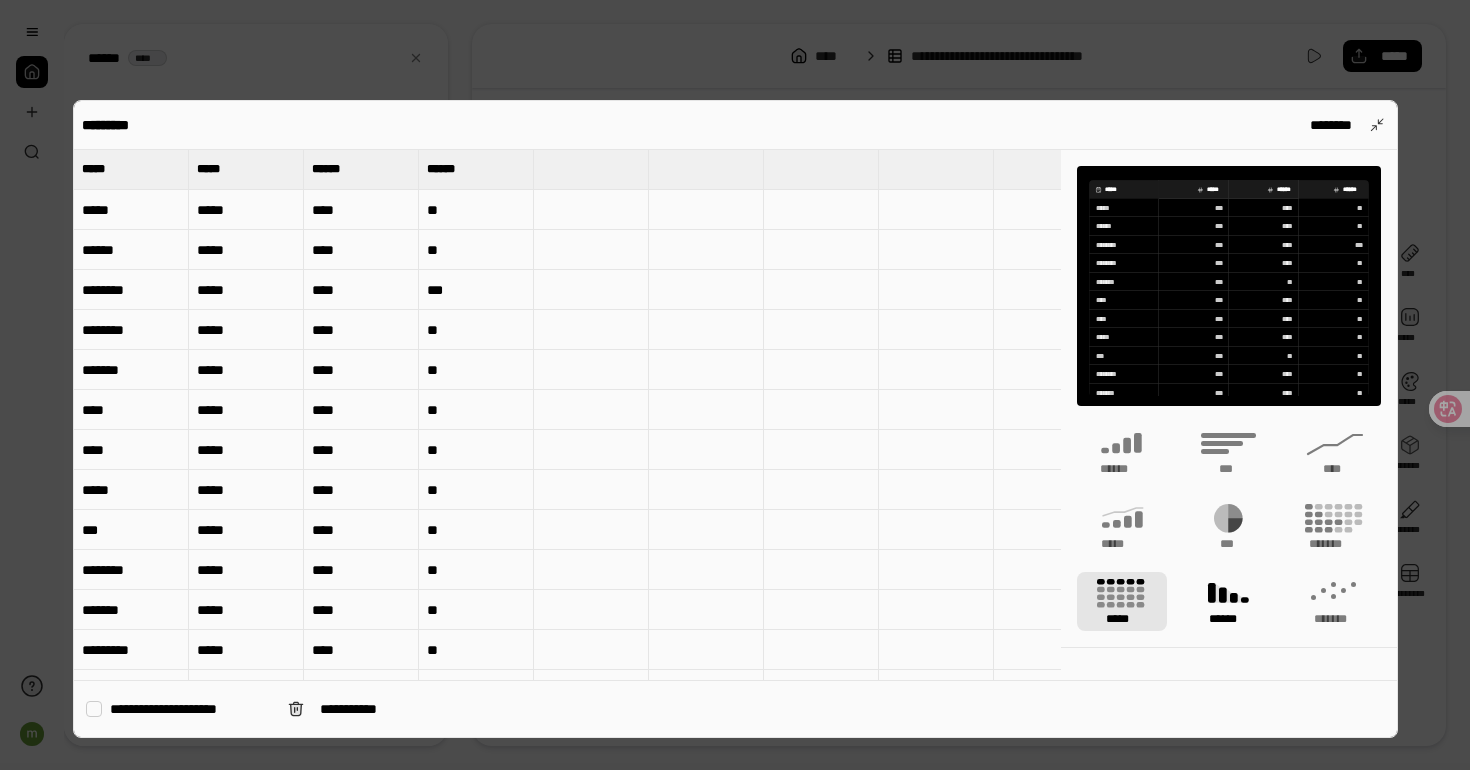 click 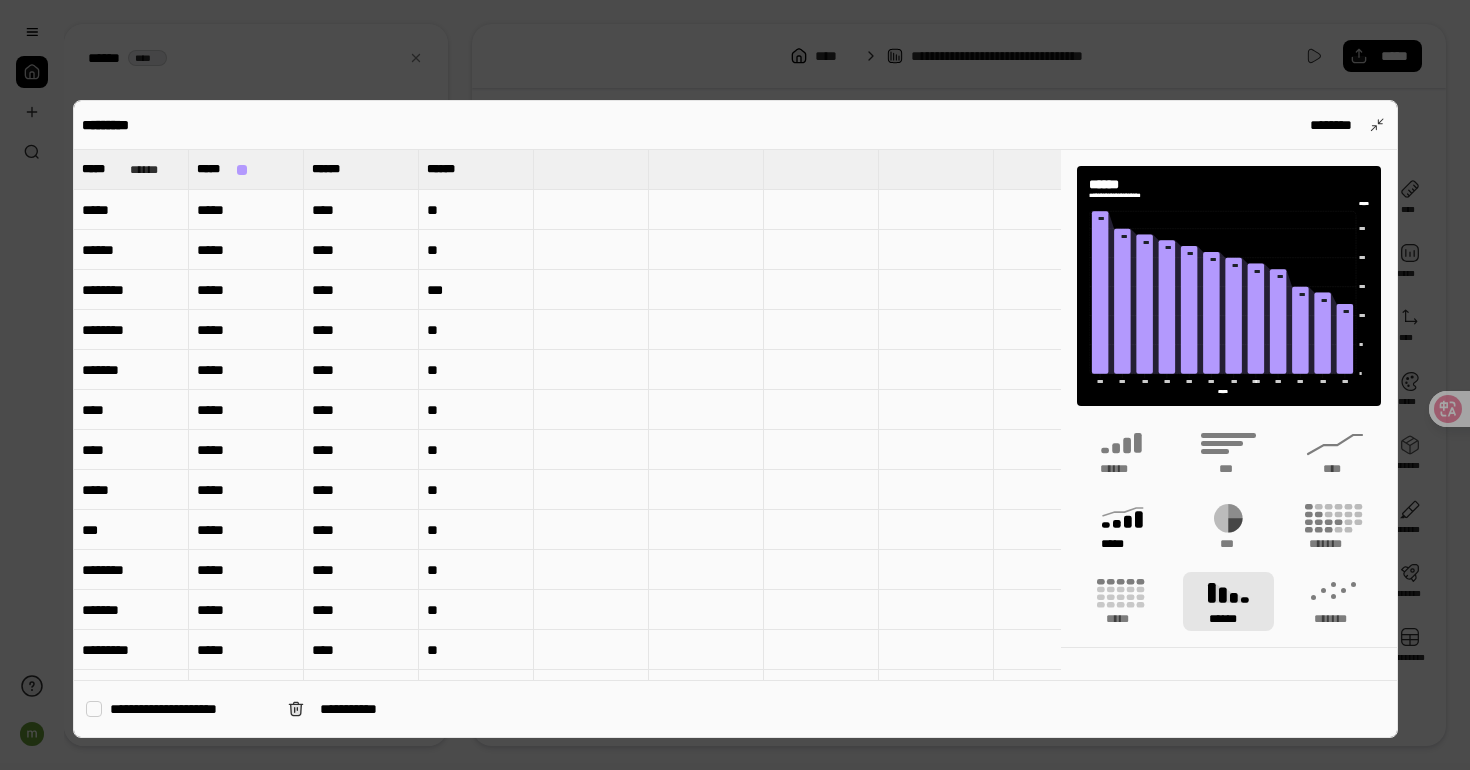 click 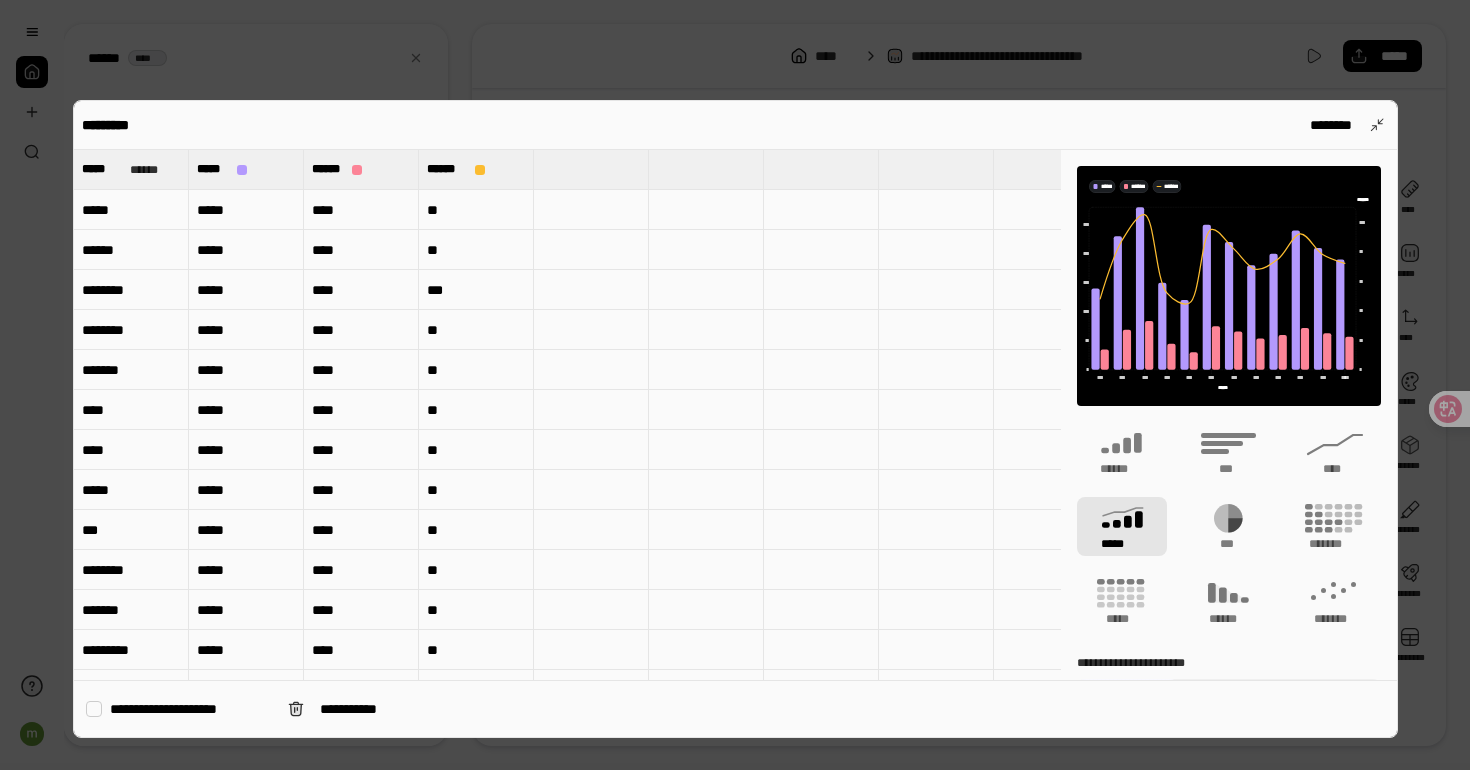 type on "******" 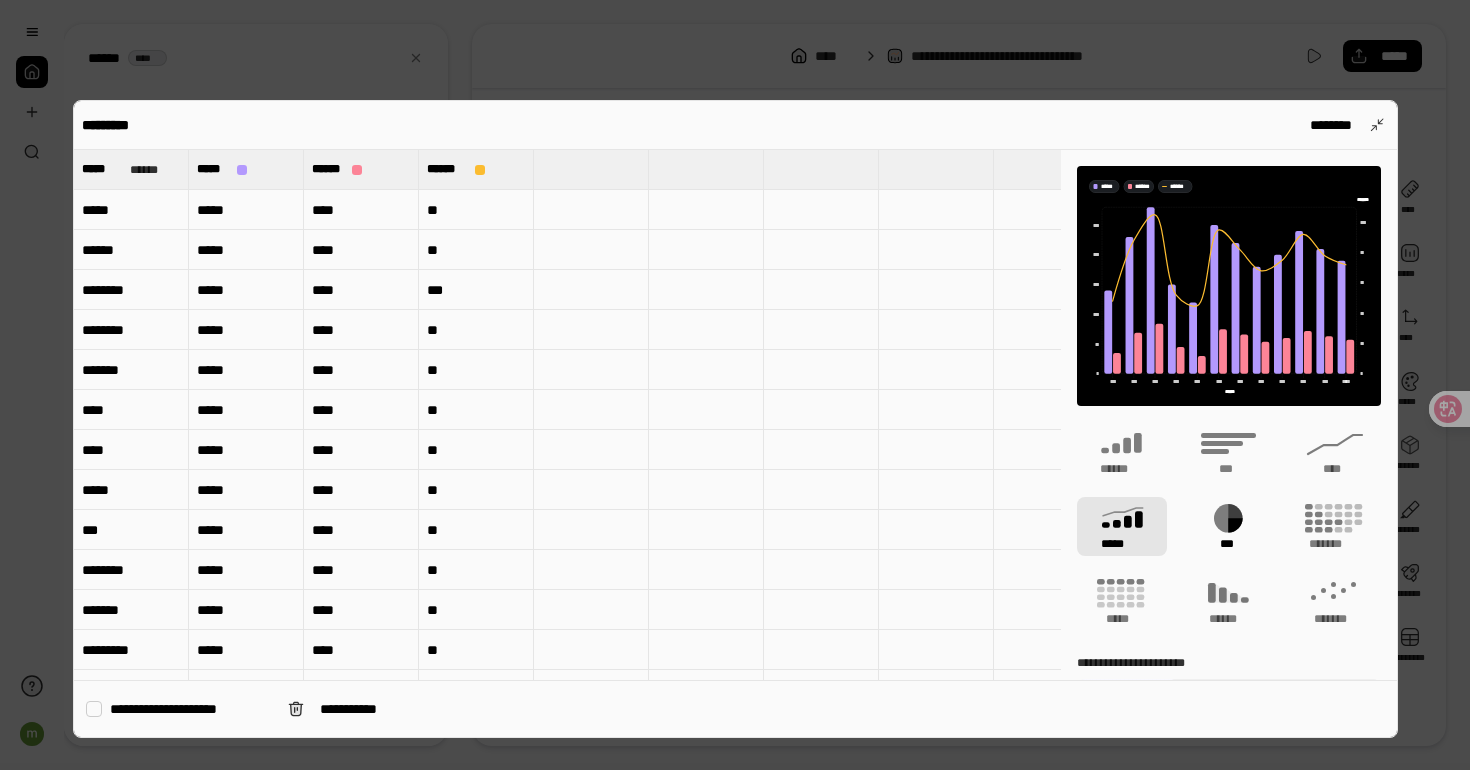 click 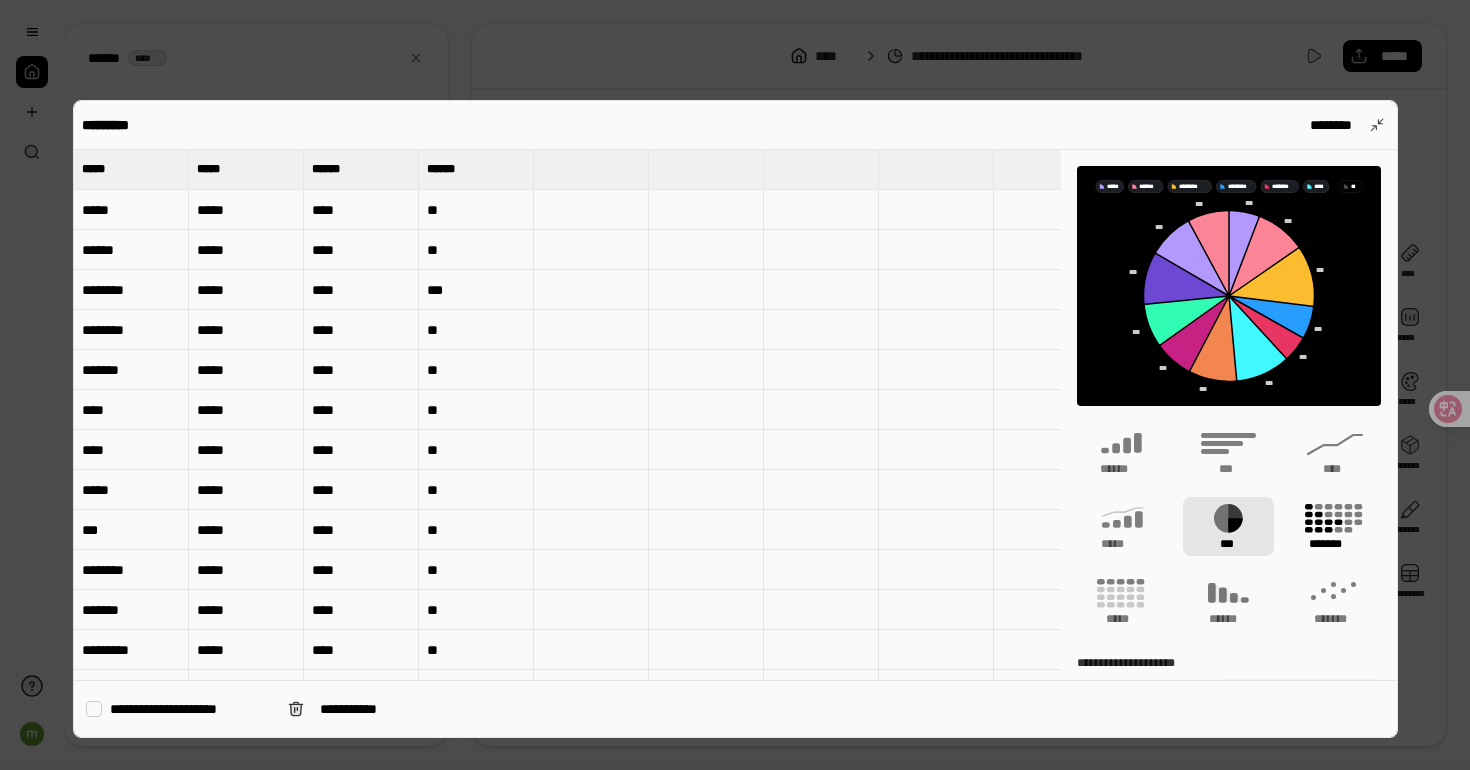 click 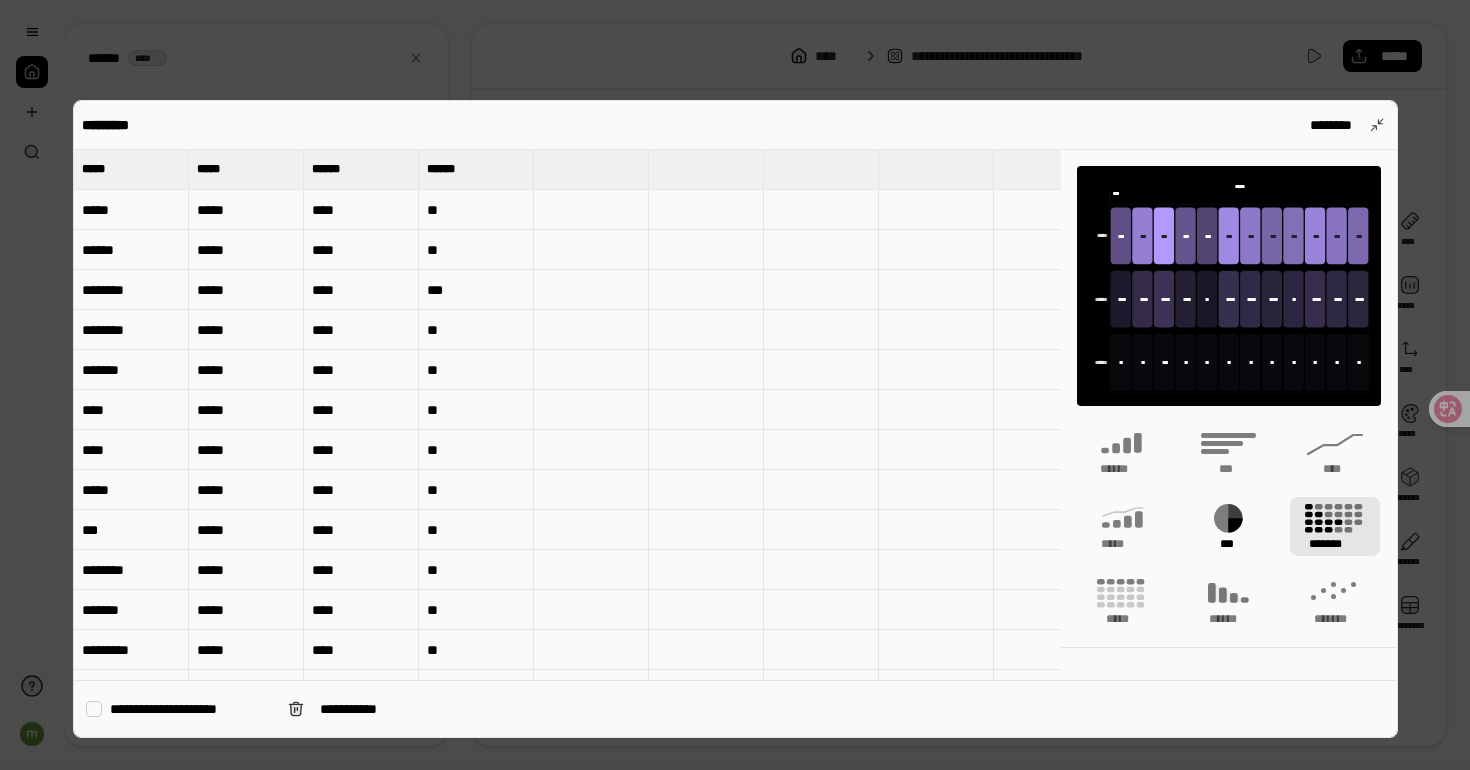 click 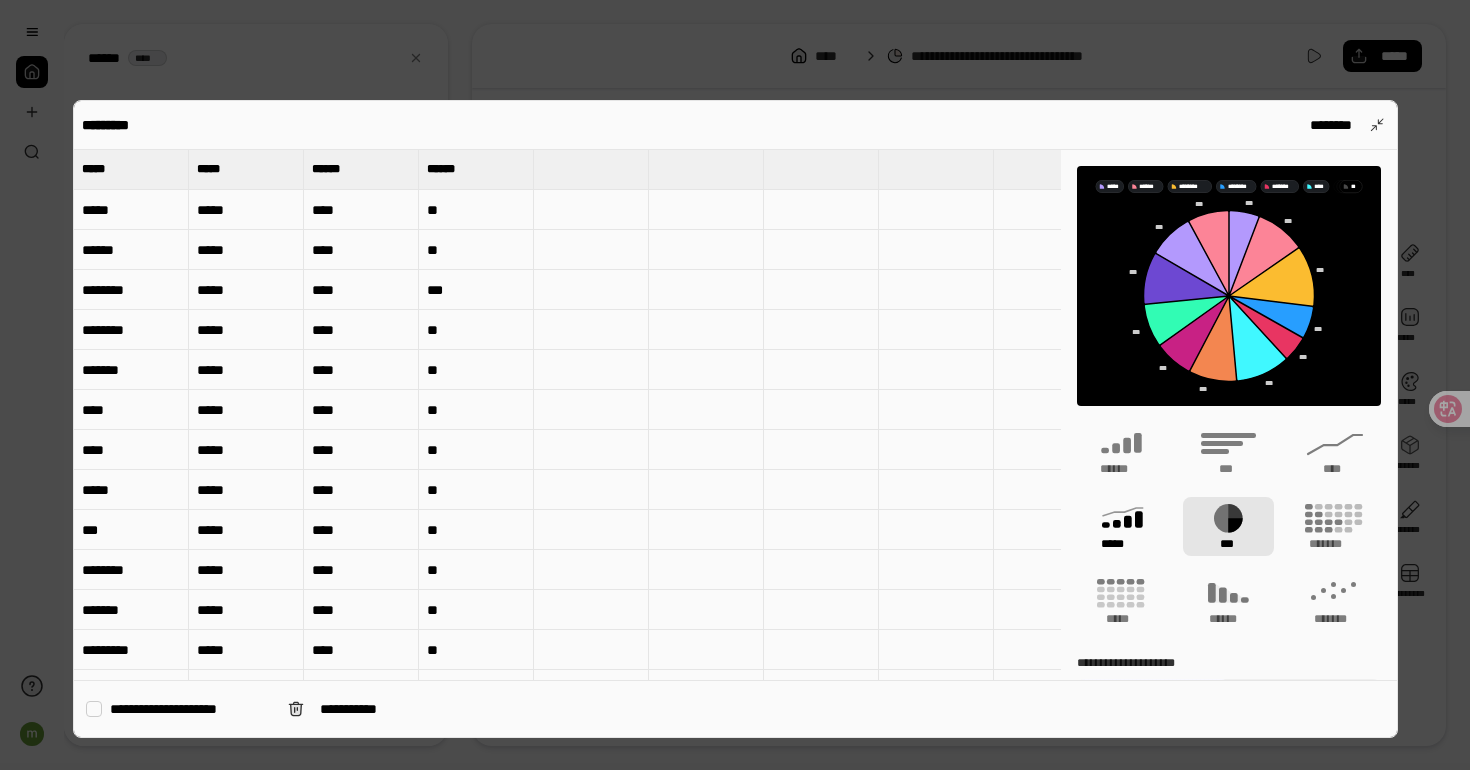 click 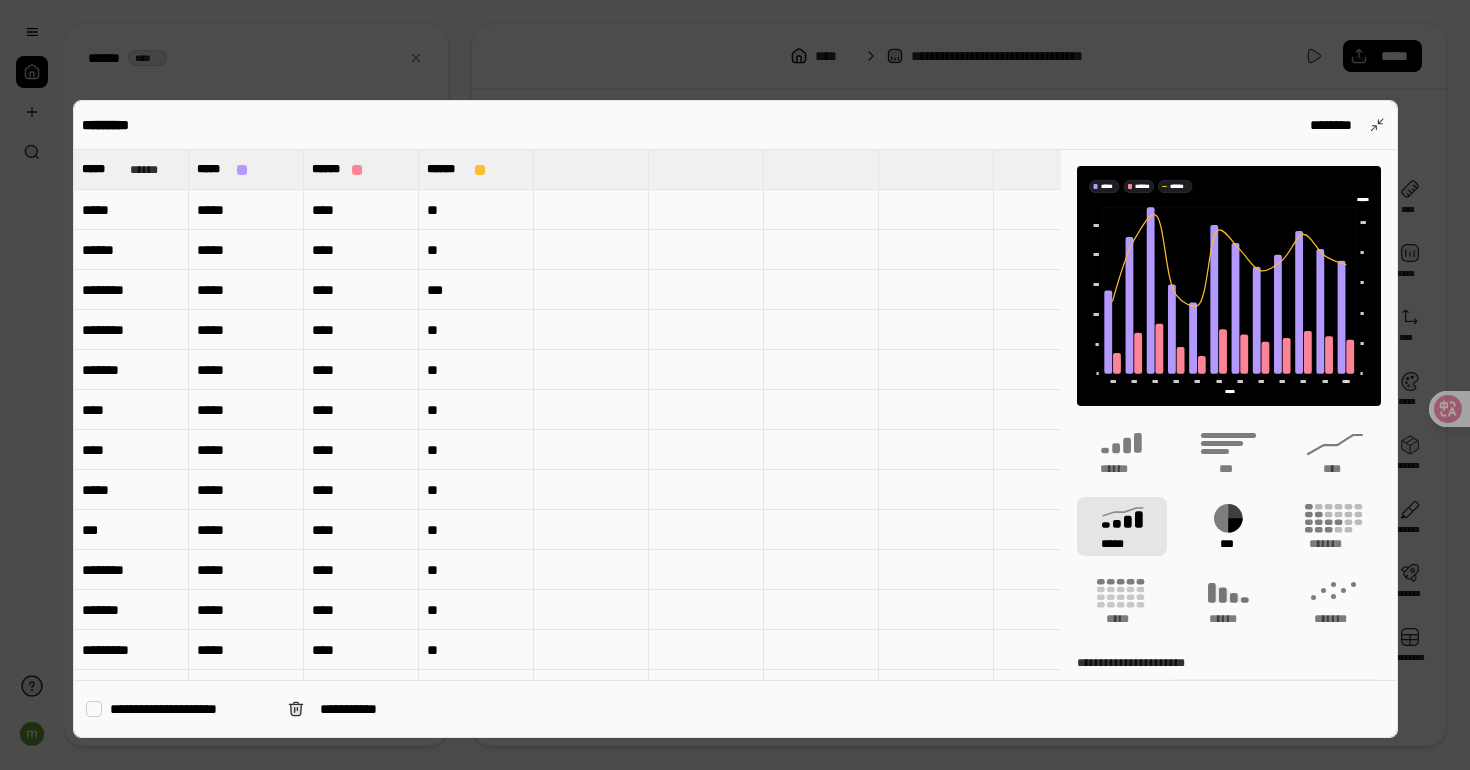 click 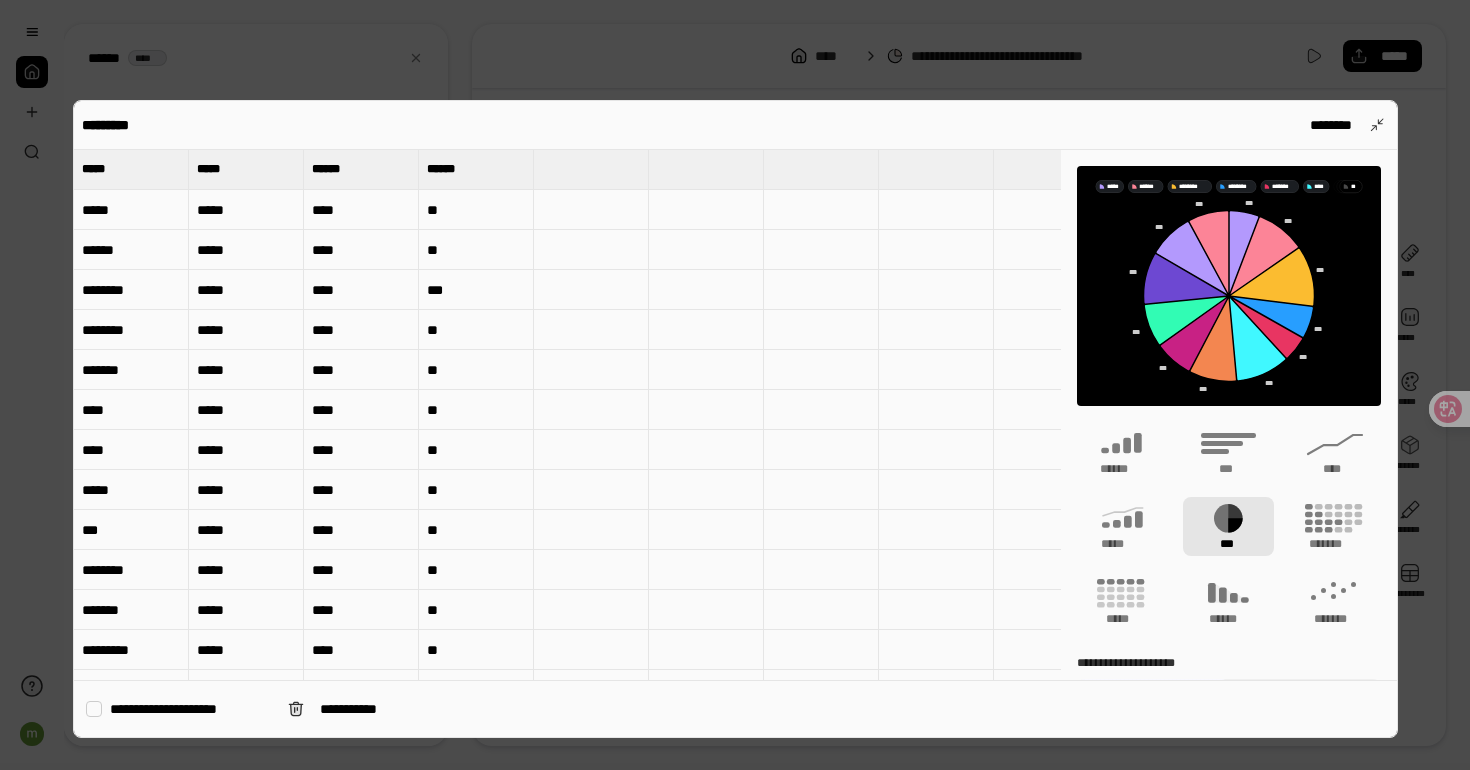 click on "***" at bounding box center (1228, 526) 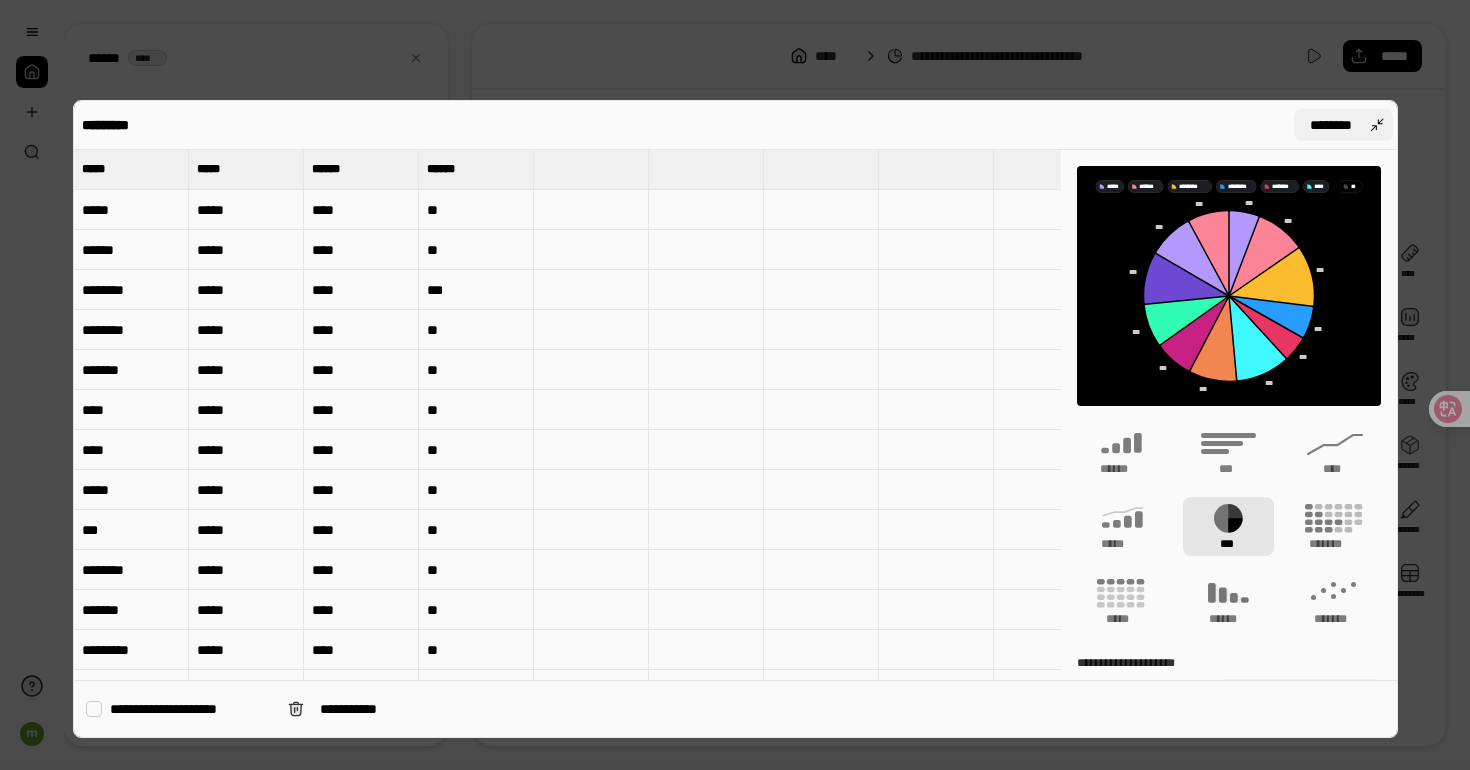 click on "********" at bounding box center (1343, 125) 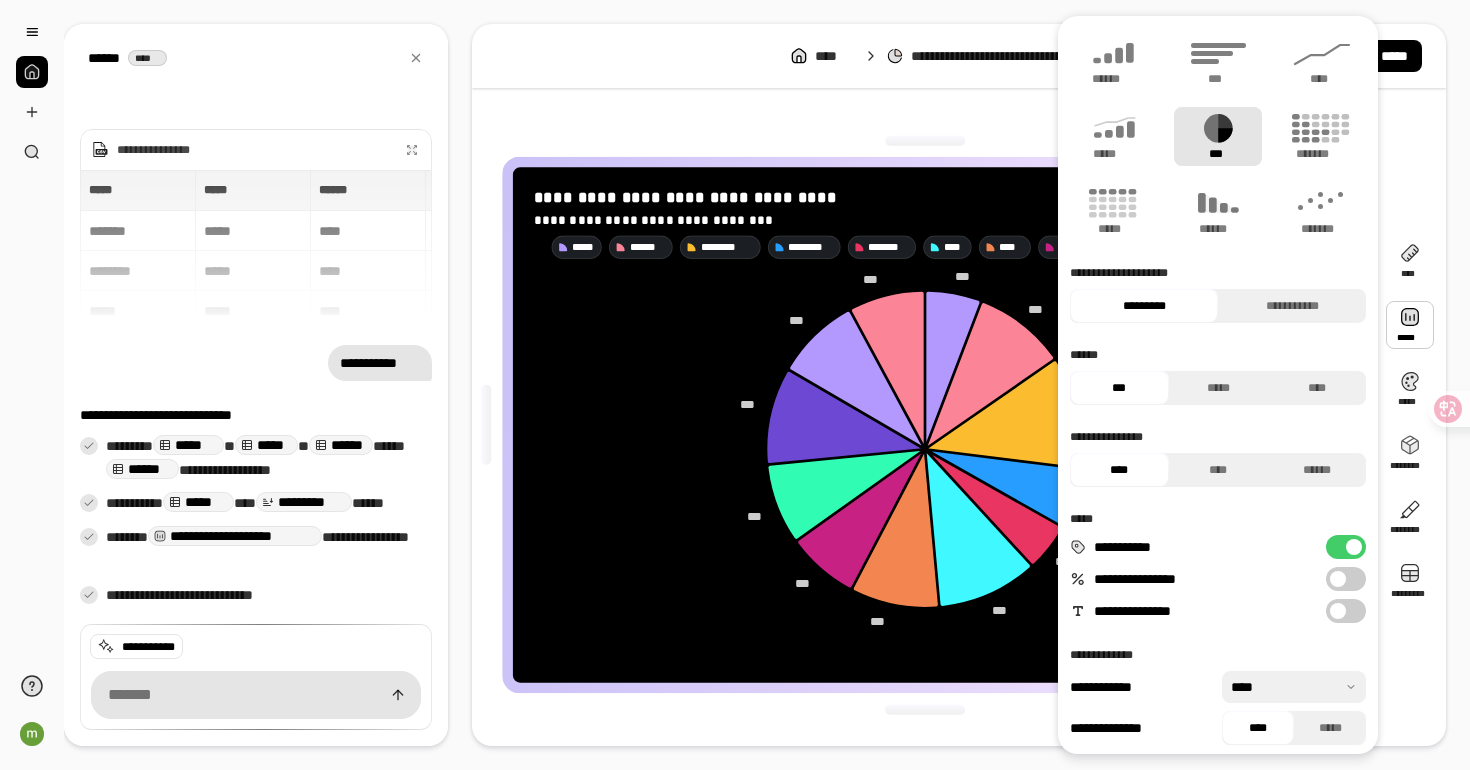 click at bounding box center (1410, 325) 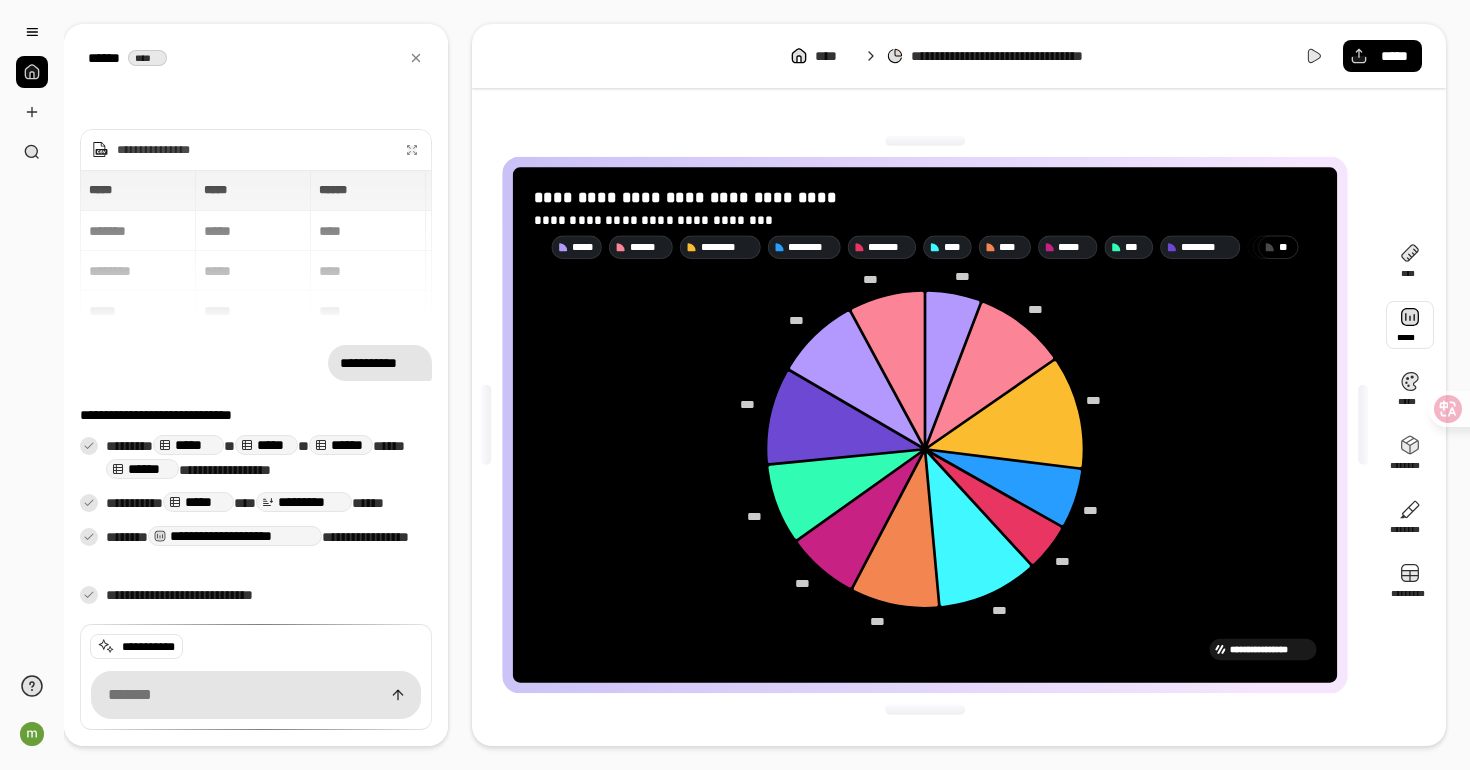 click at bounding box center [1410, 325] 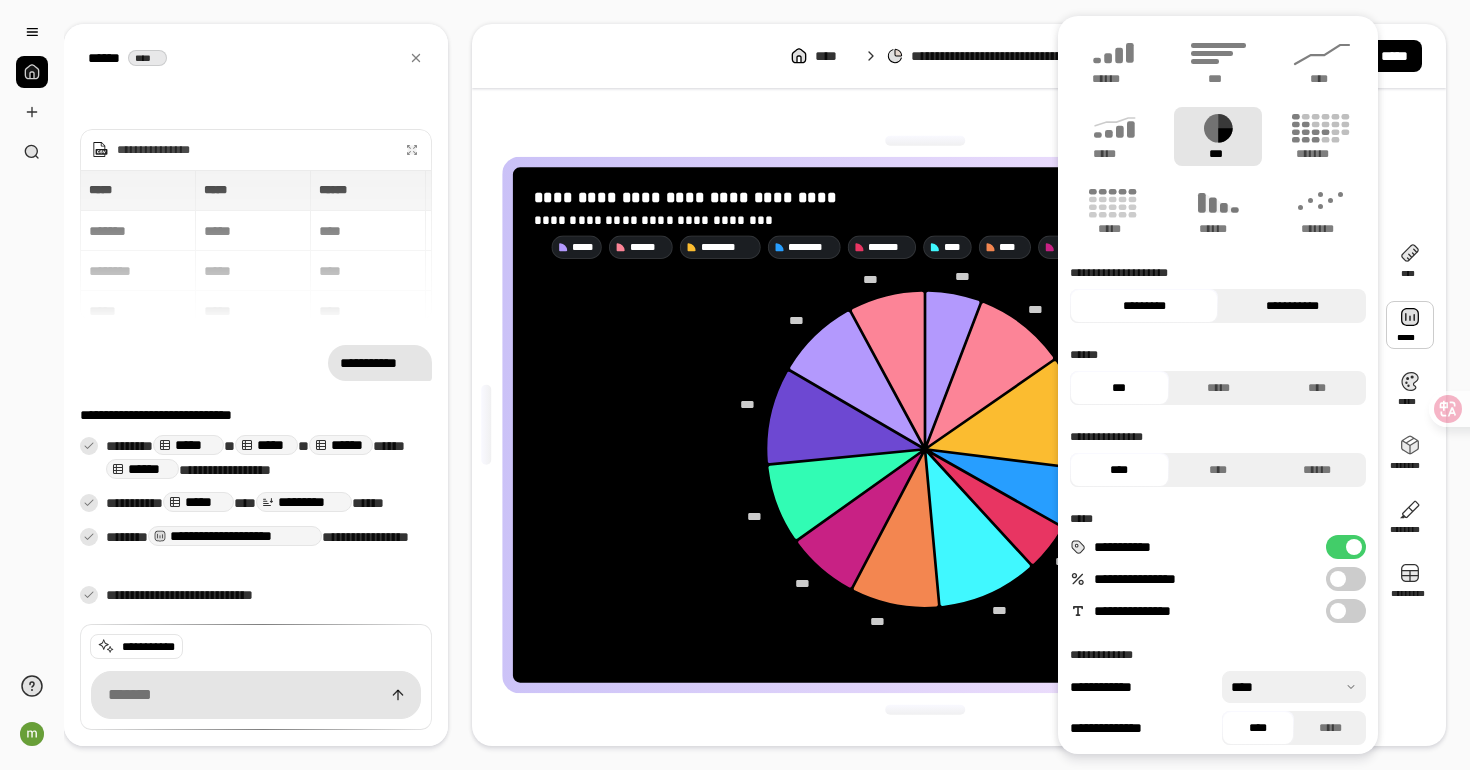 click on "**********" at bounding box center [1292, 306] 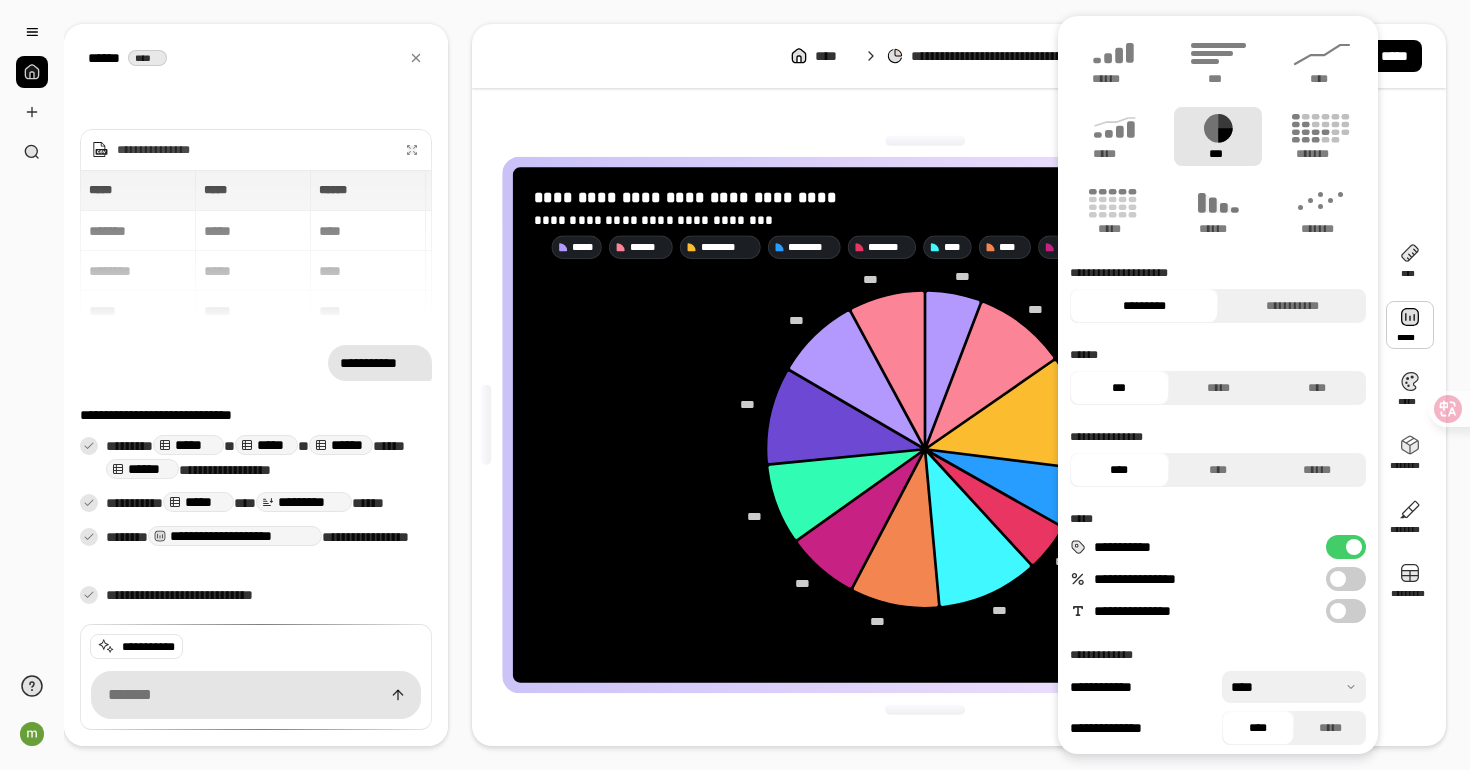 click on "*********" at bounding box center (1144, 306) 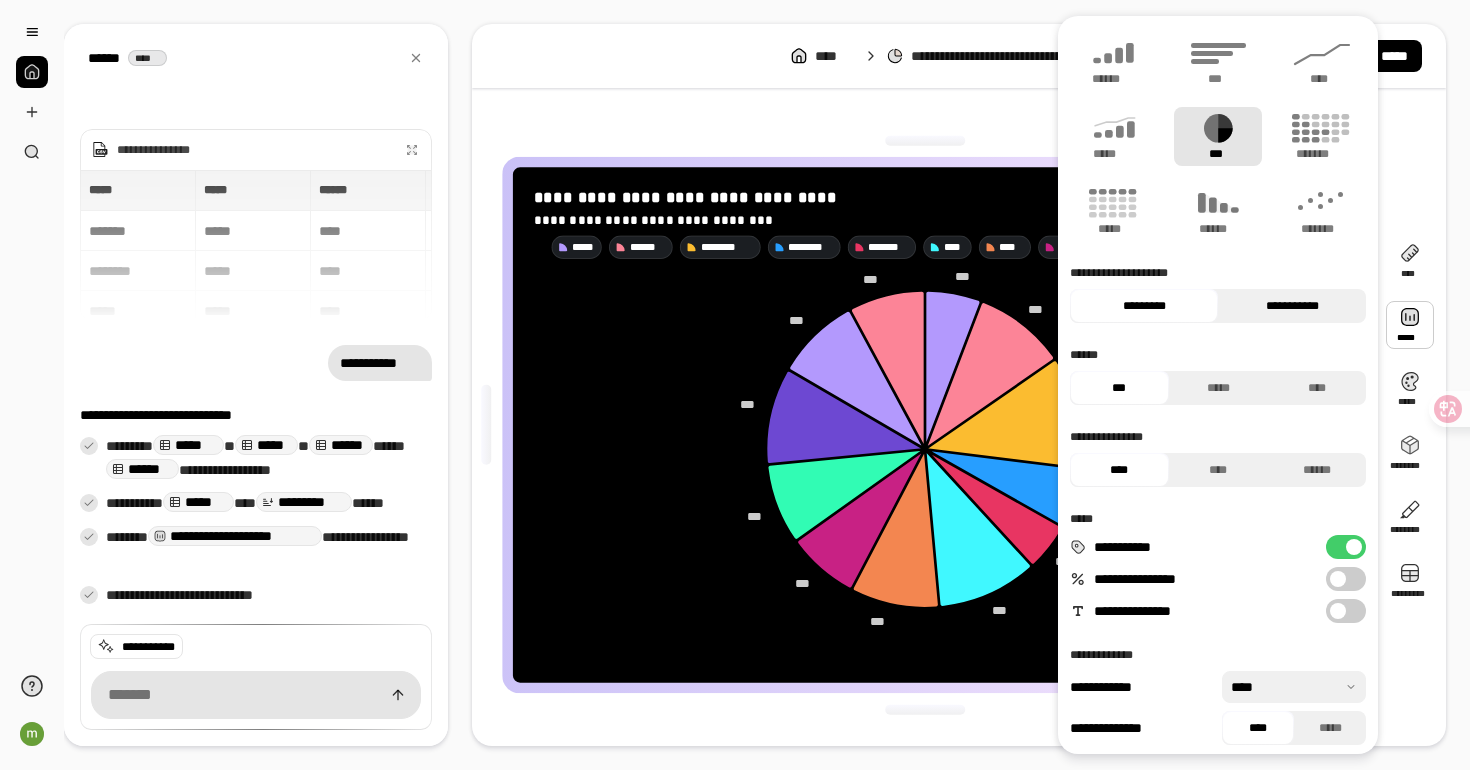 click on "**********" at bounding box center (1292, 306) 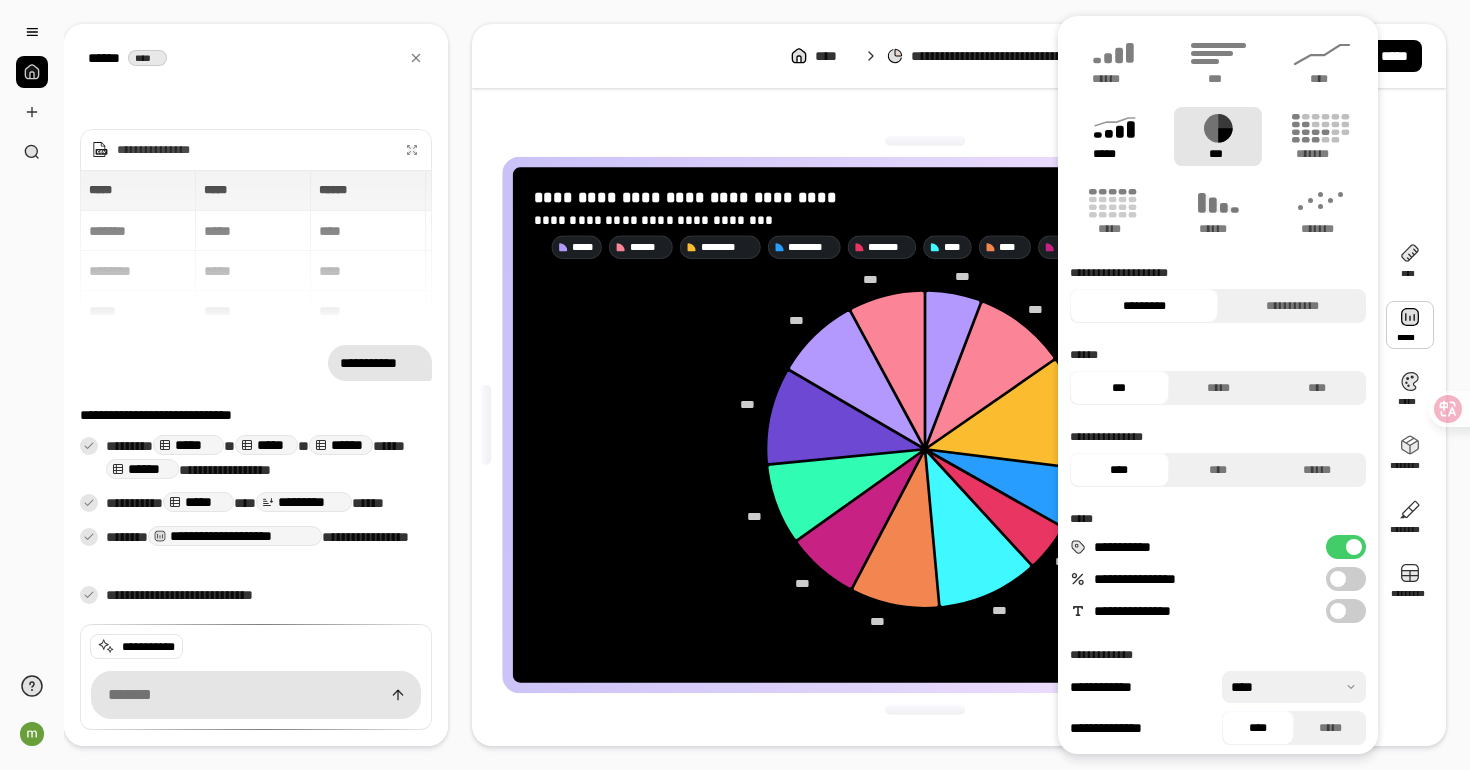click 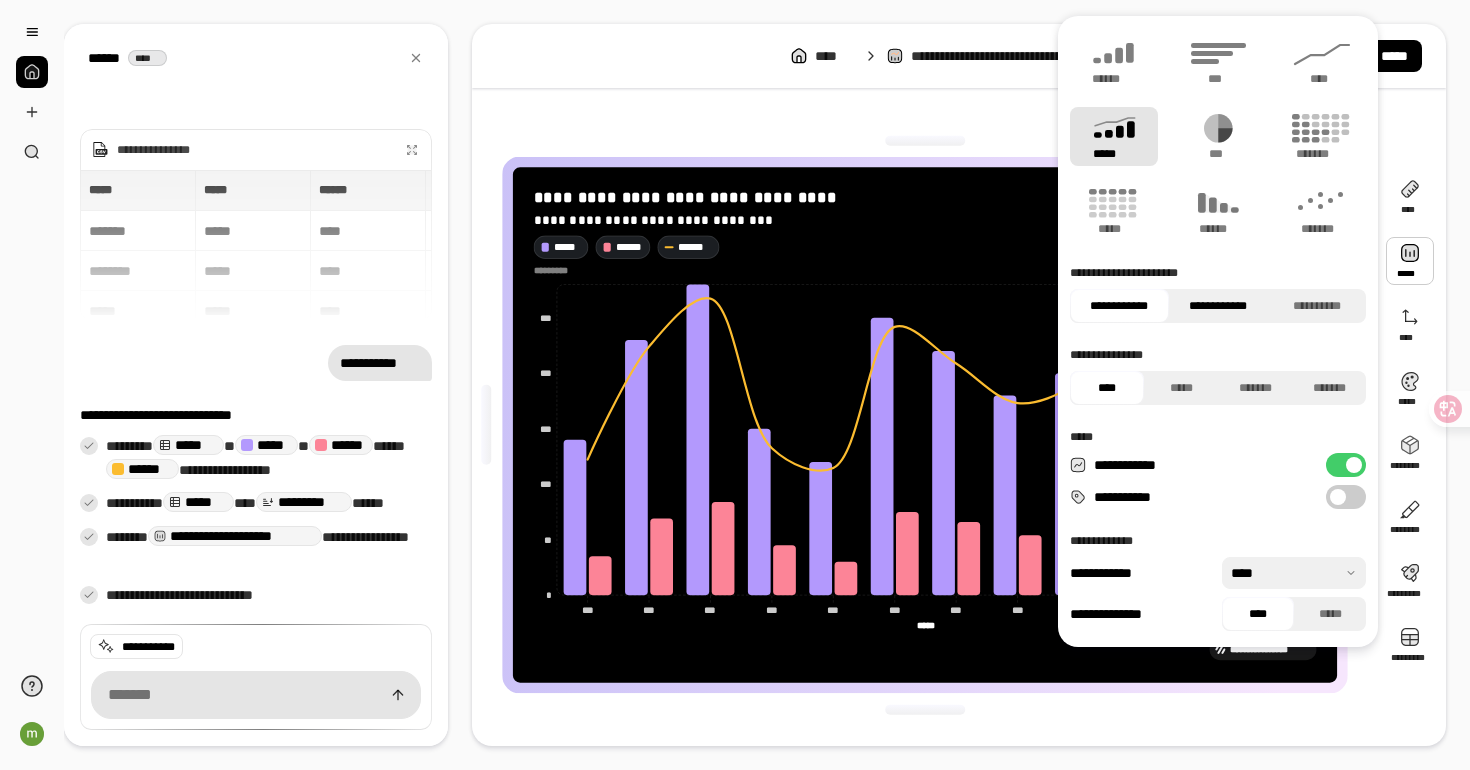 click on "**********" at bounding box center [1218, 306] 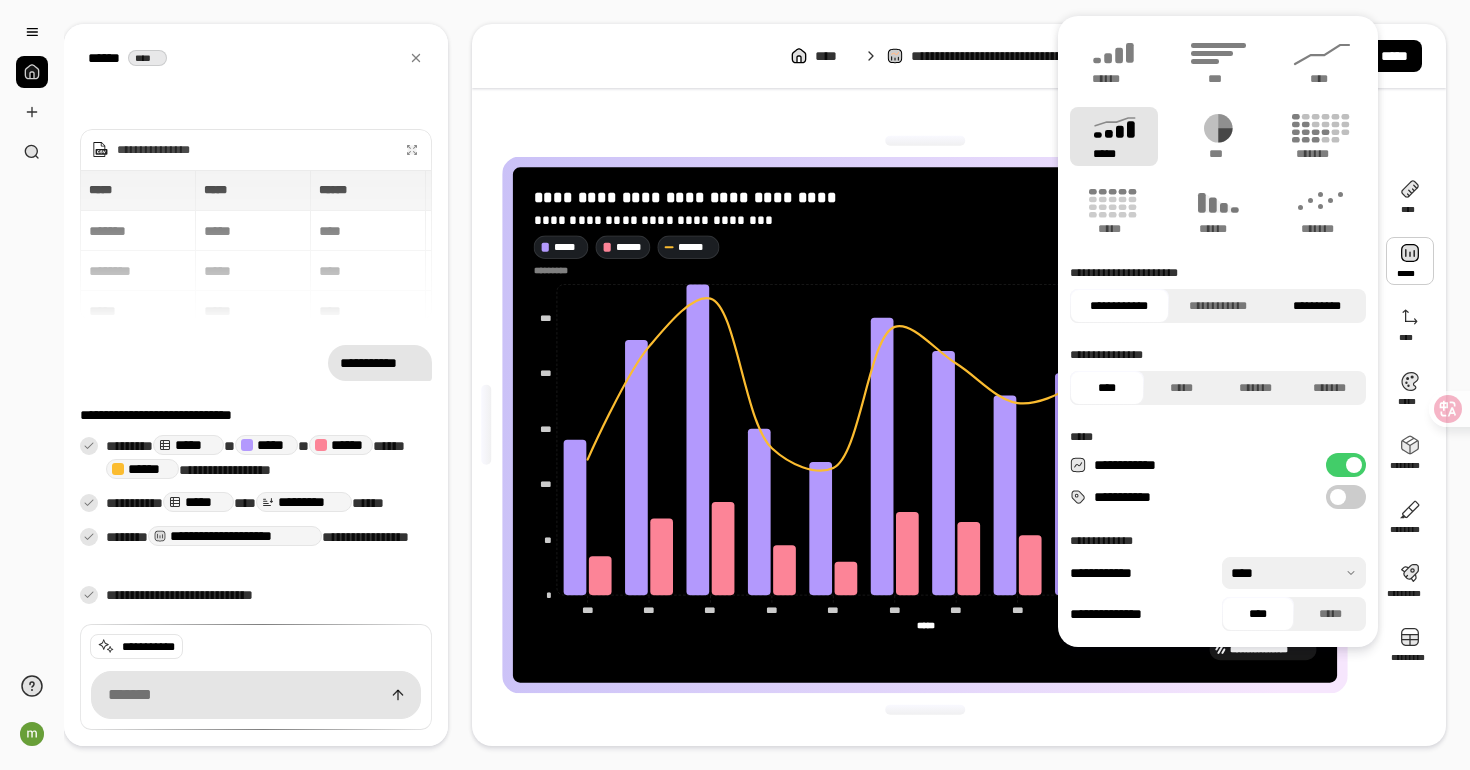 click on "**********" at bounding box center (1316, 306) 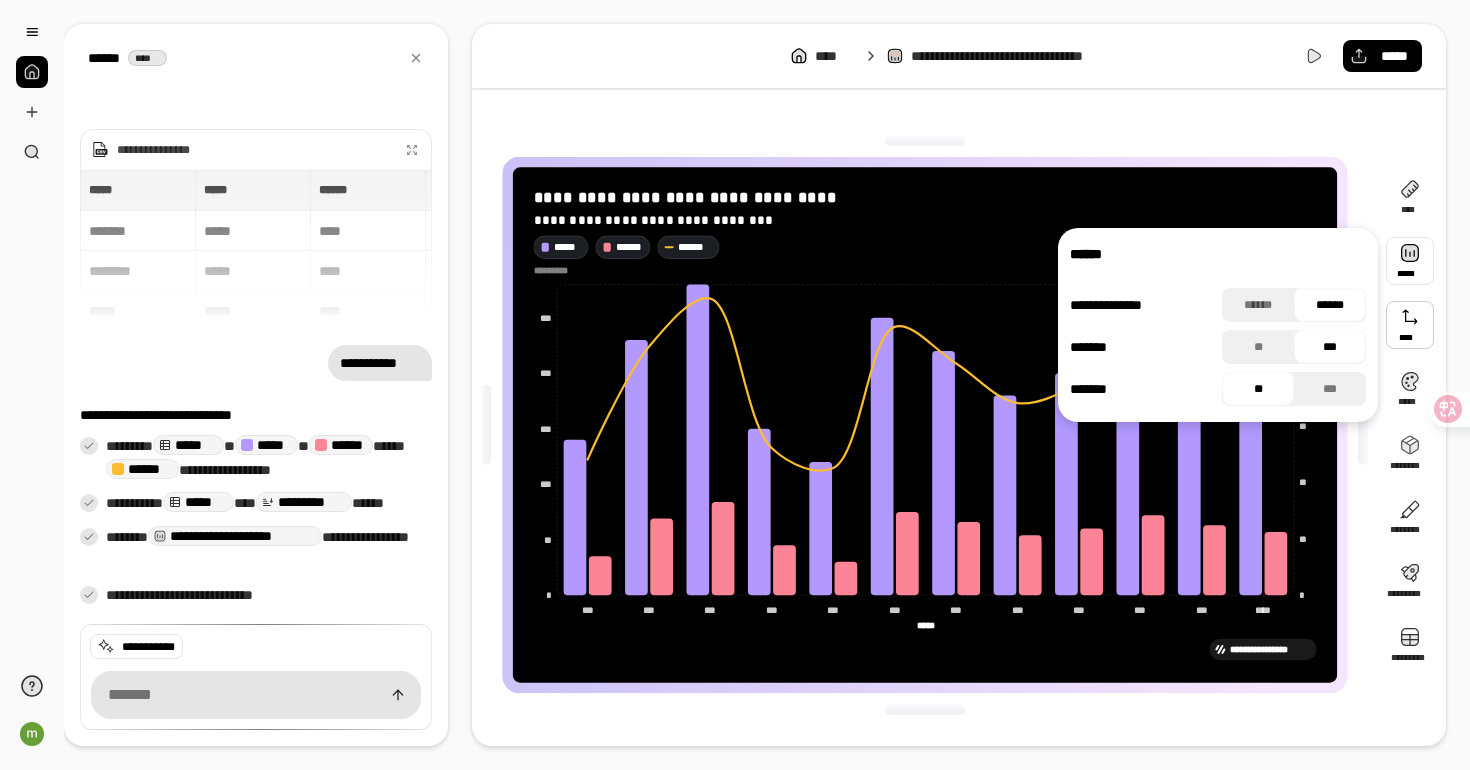 click at bounding box center [1410, 261] 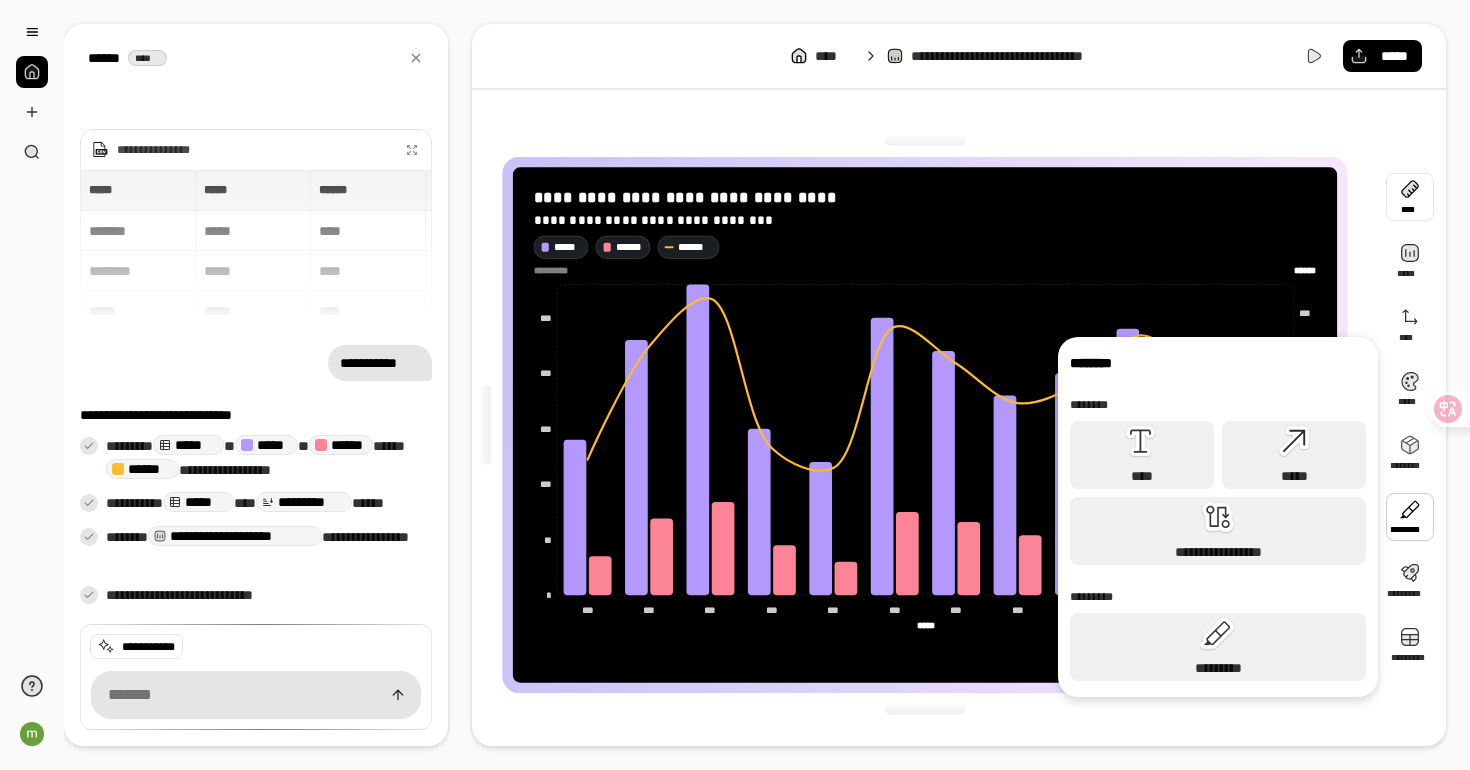 click at bounding box center (925, 709) 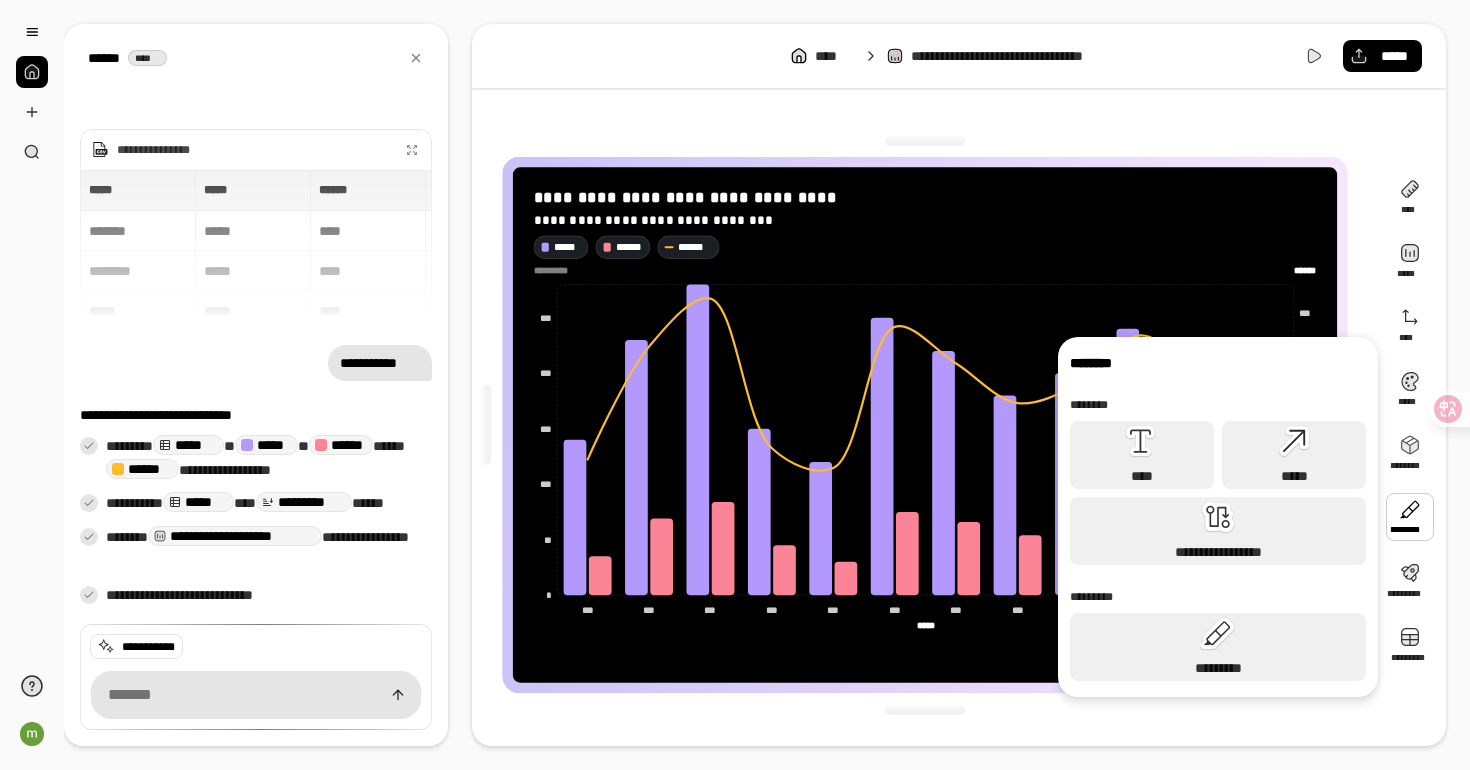 click on "**********" at bounding box center (925, 425) 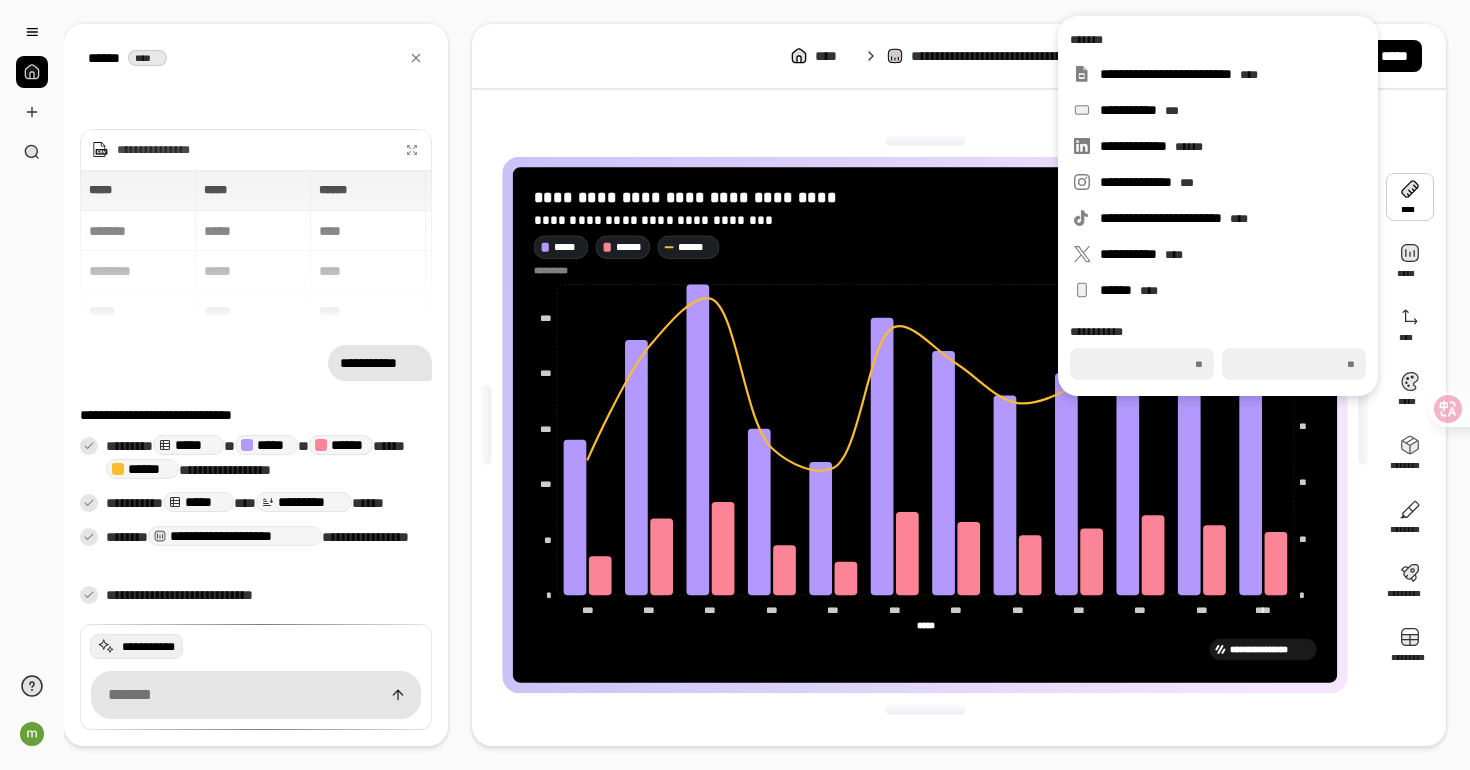 click on "**********" at bounding box center (136, 646) 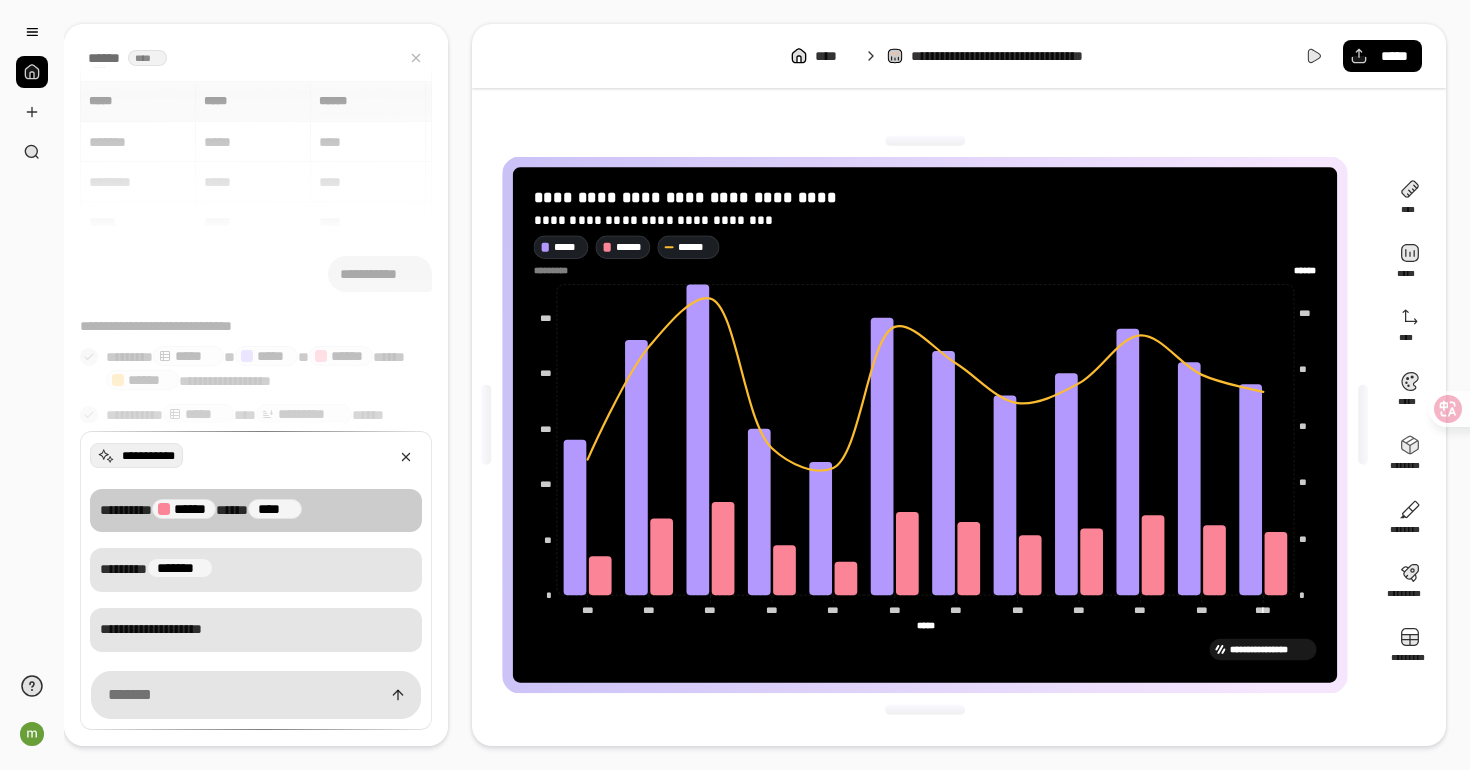 click on "********* ****** **** ****" at bounding box center [256, 511] 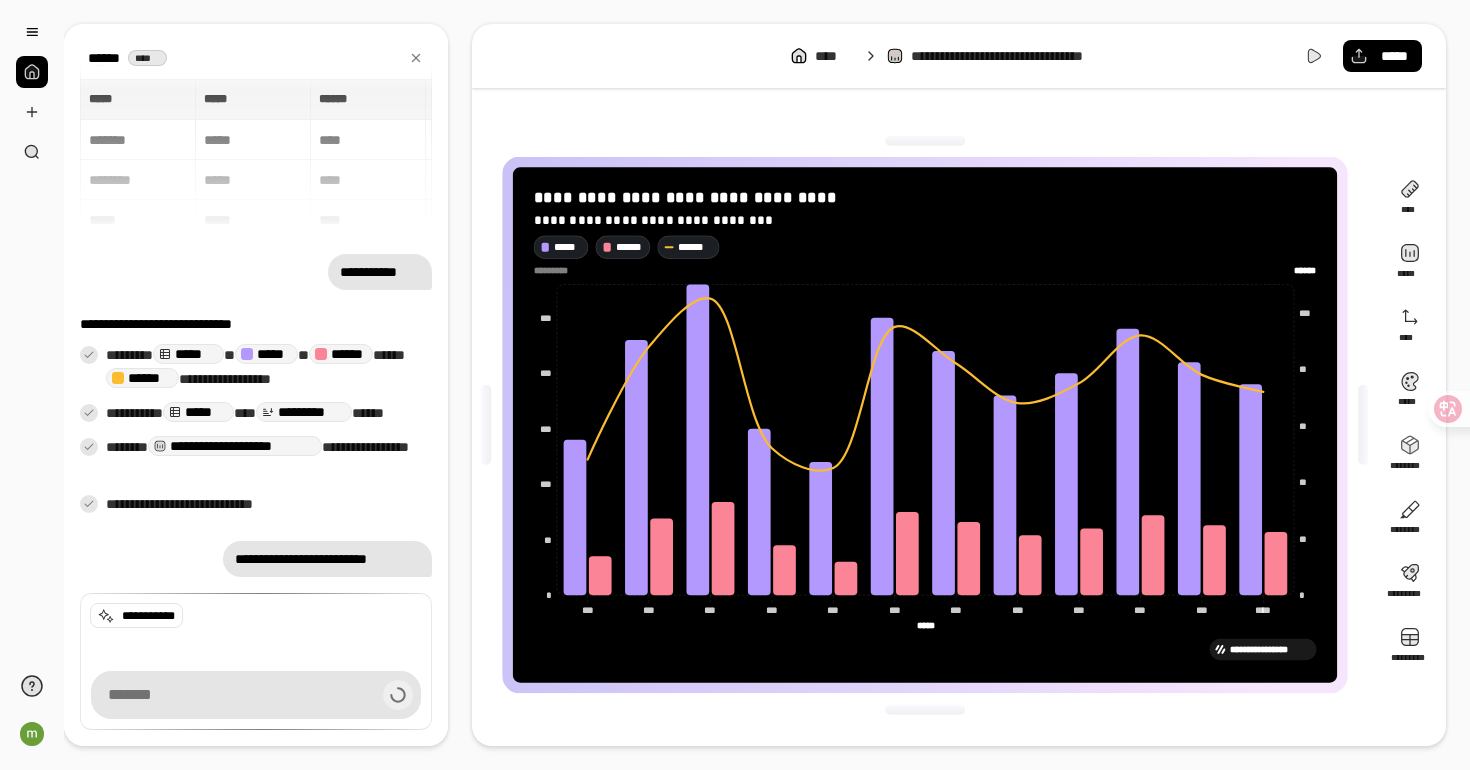 scroll, scrollTop: 0, scrollLeft: 0, axis: both 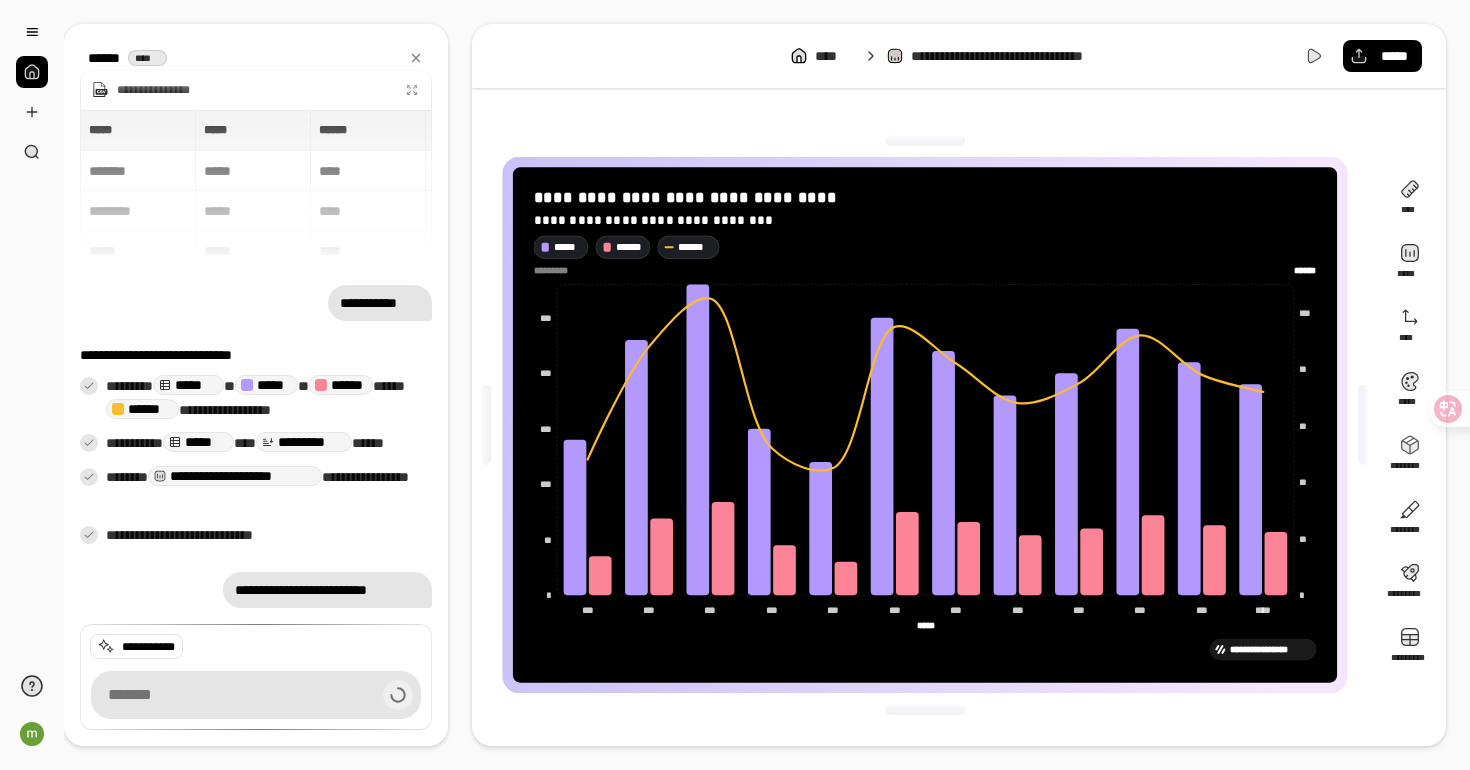 type on "******" 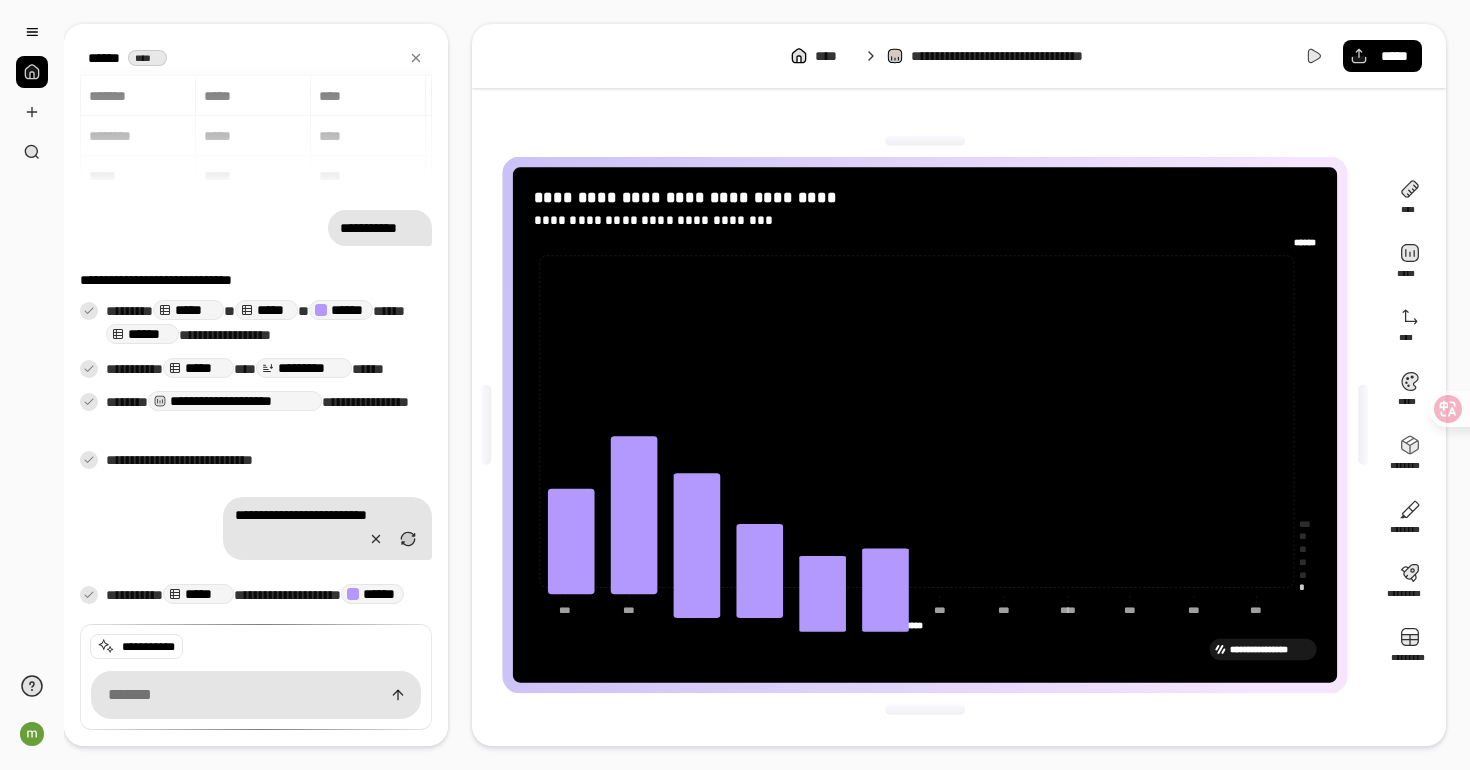 scroll, scrollTop: 69, scrollLeft: 0, axis: vertical 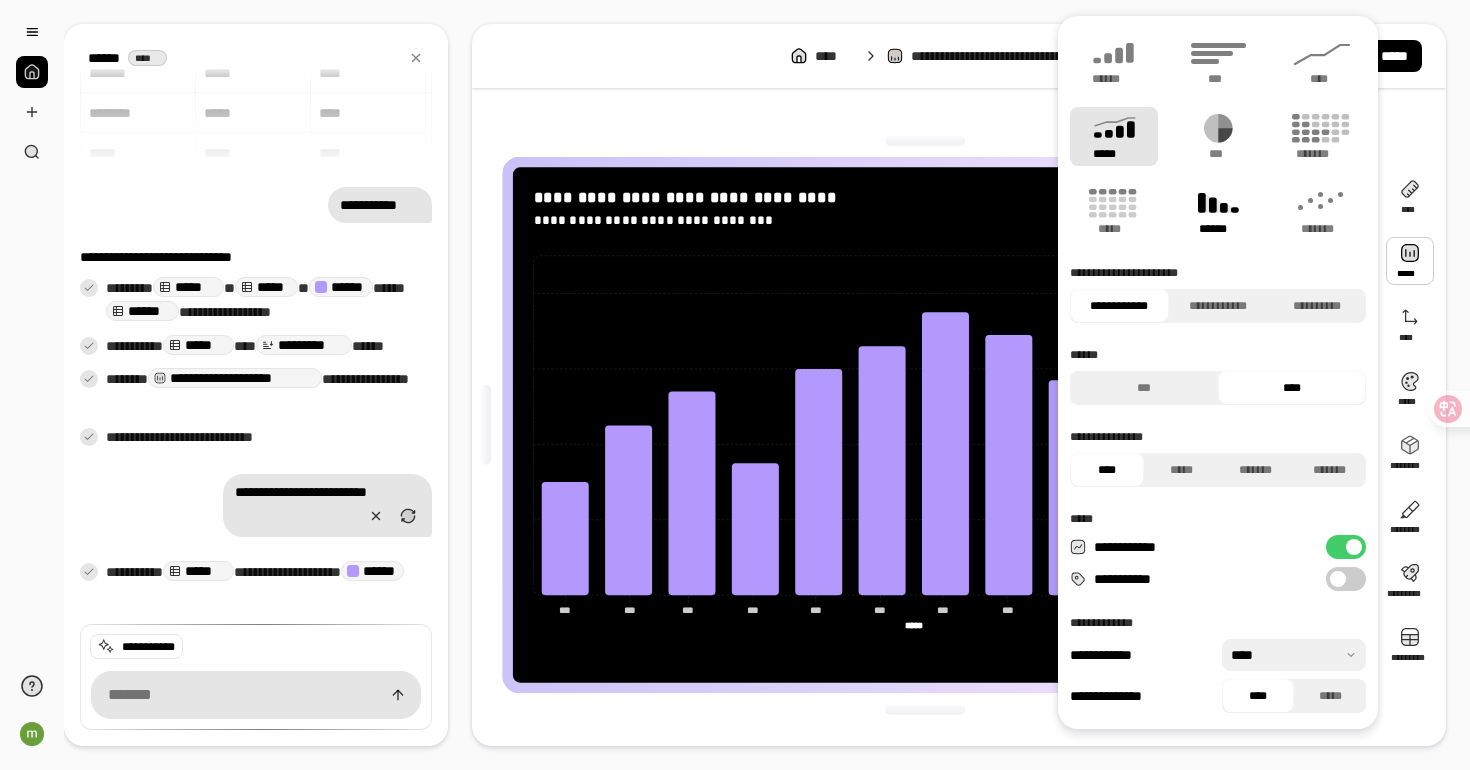 click 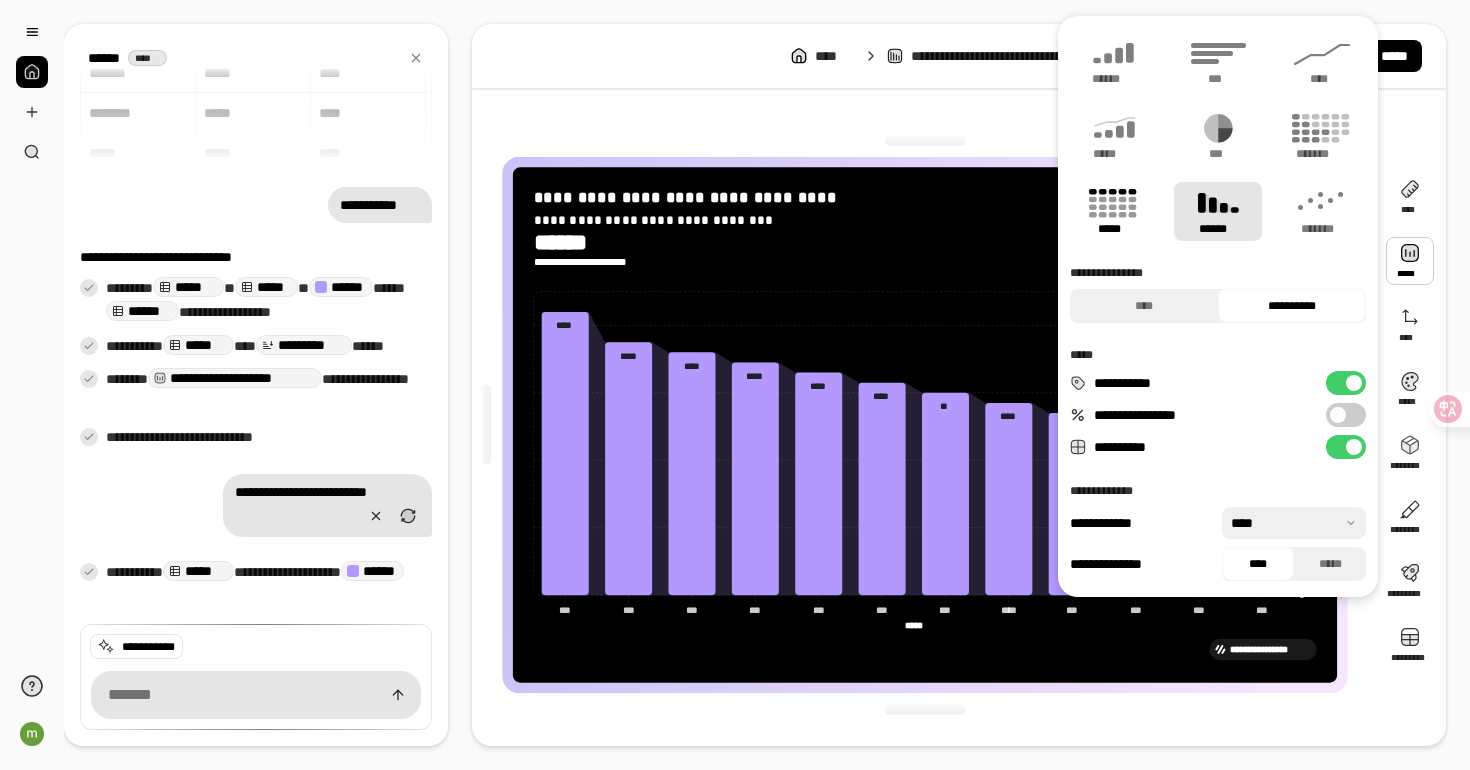 click on "*****" at bounding box center (1114, 211) 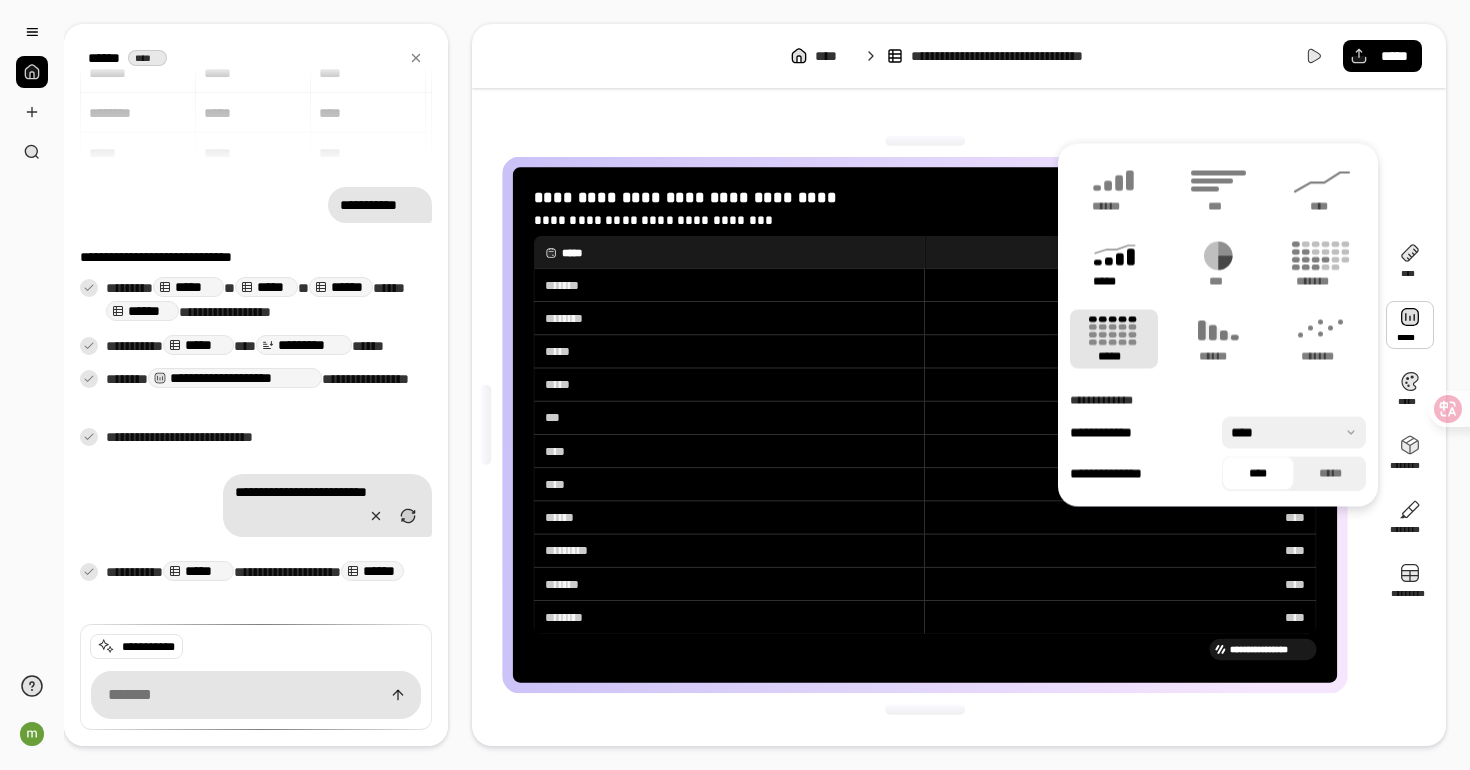 click on "*****" at bounding box center (1113, 282) 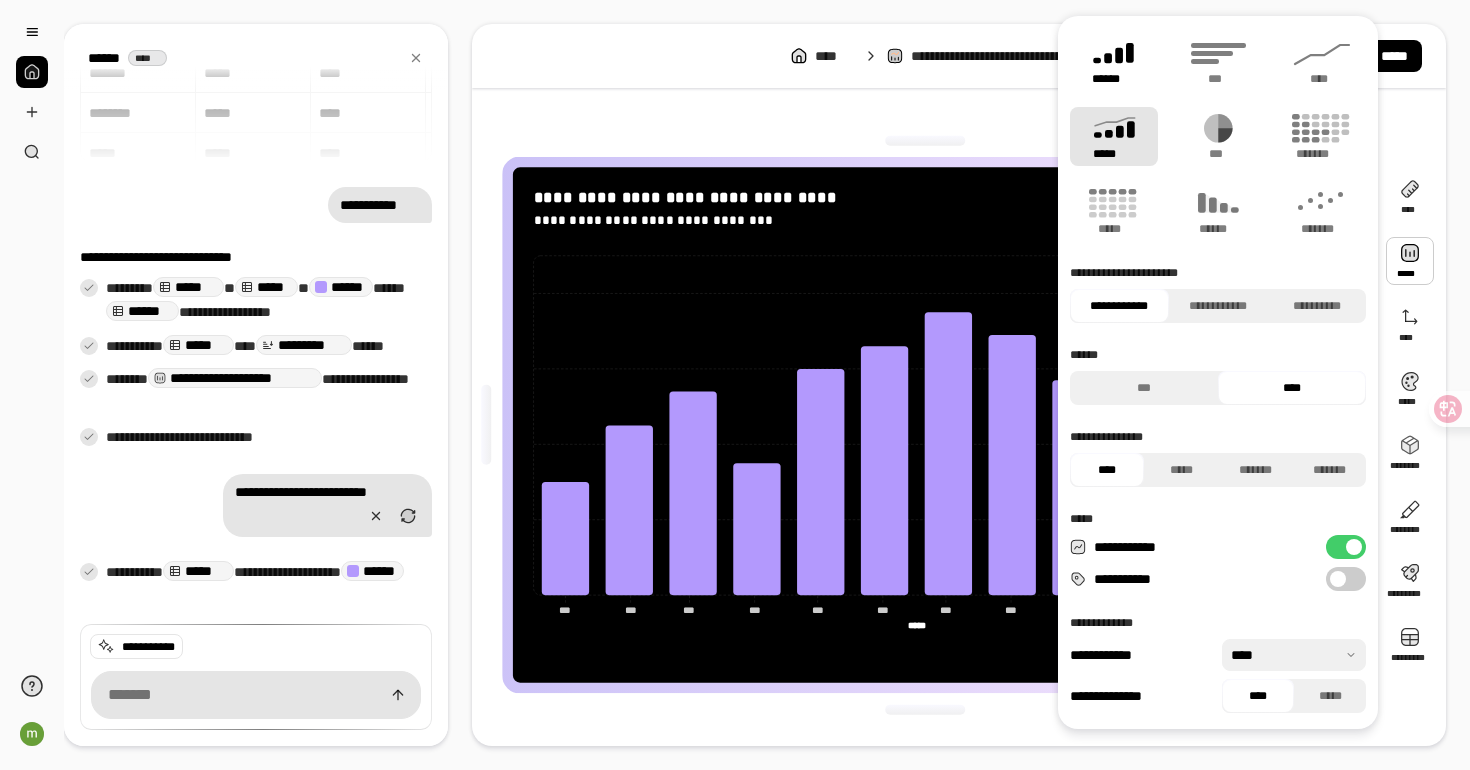 click on "******" at bounding box center [1114, 79] 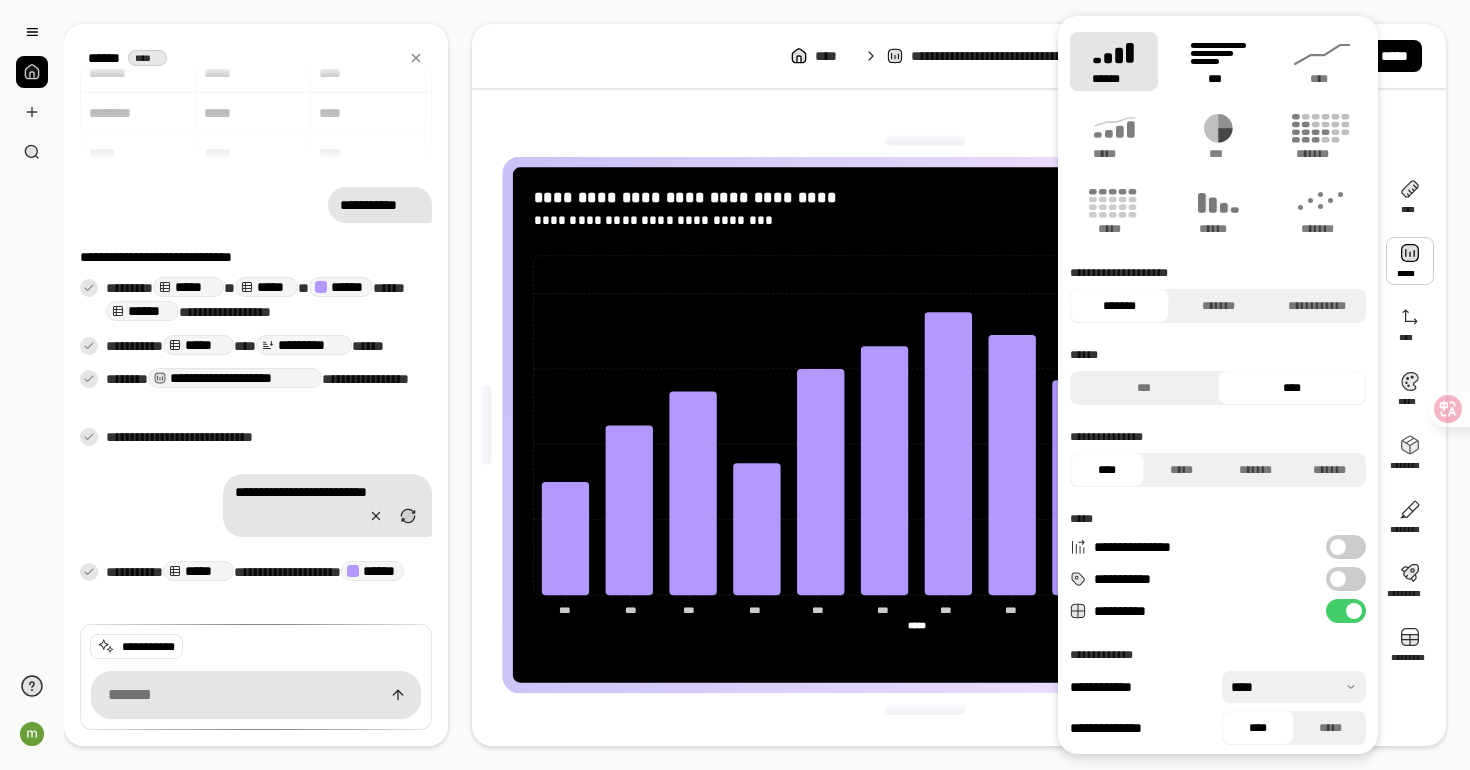 click 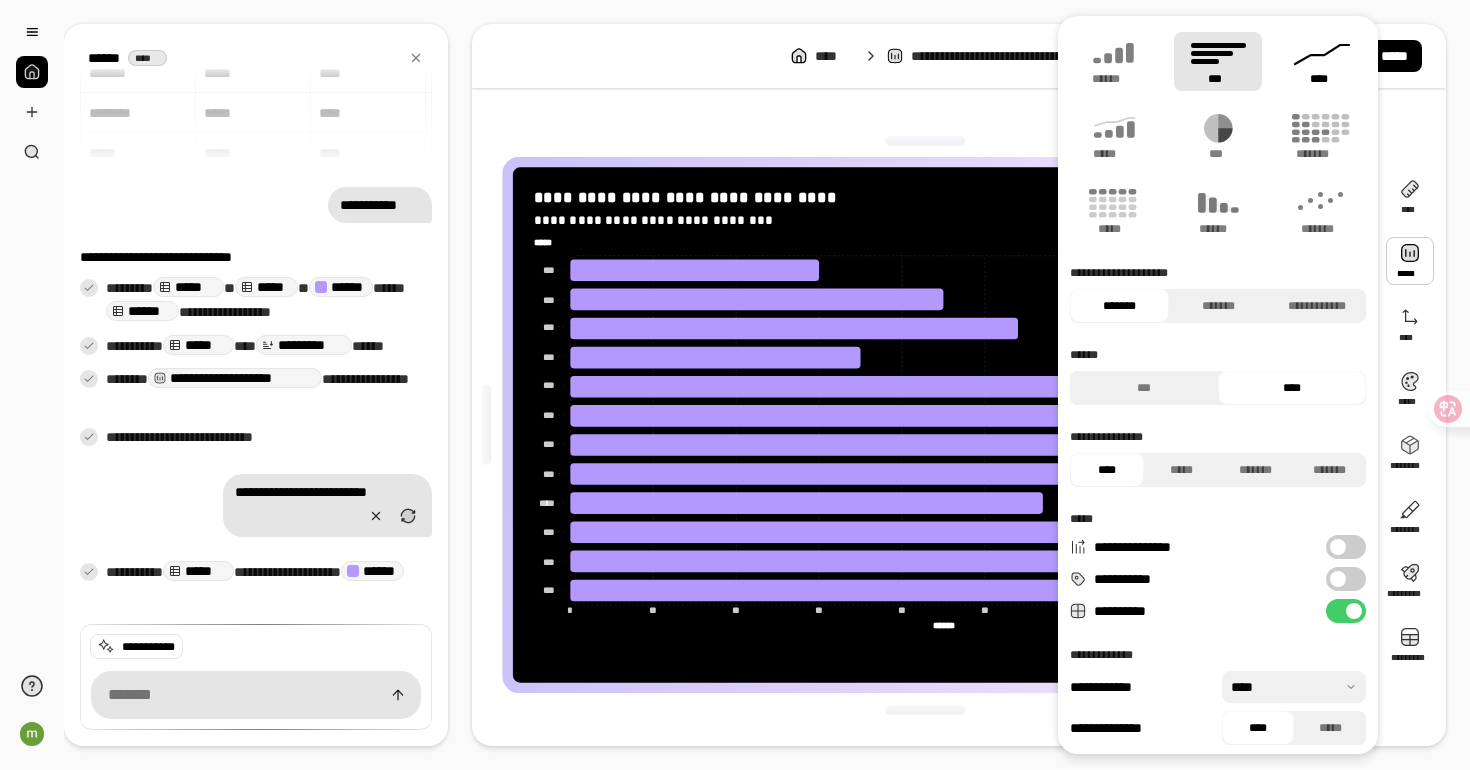 click on "****" at bounding box center (1322, 61) 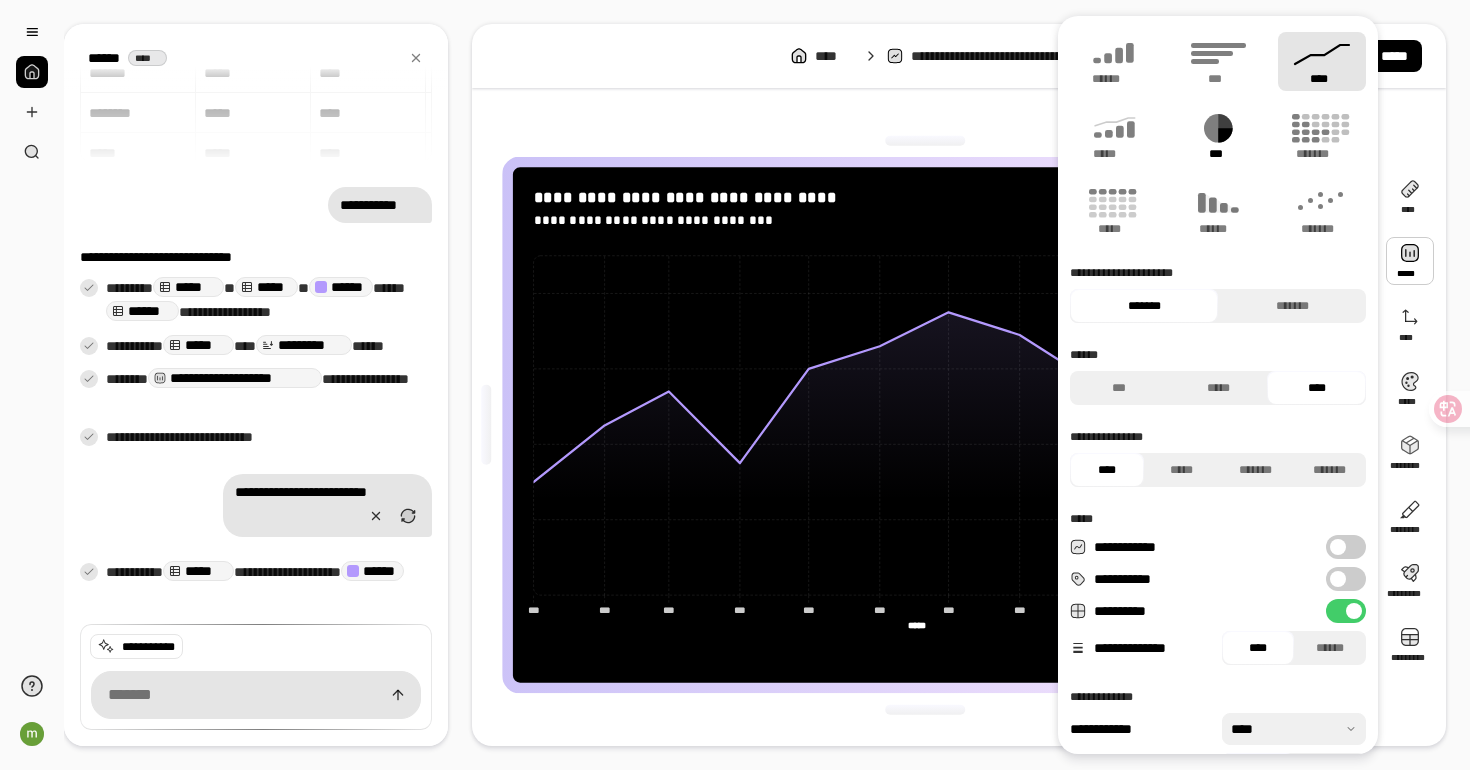 click 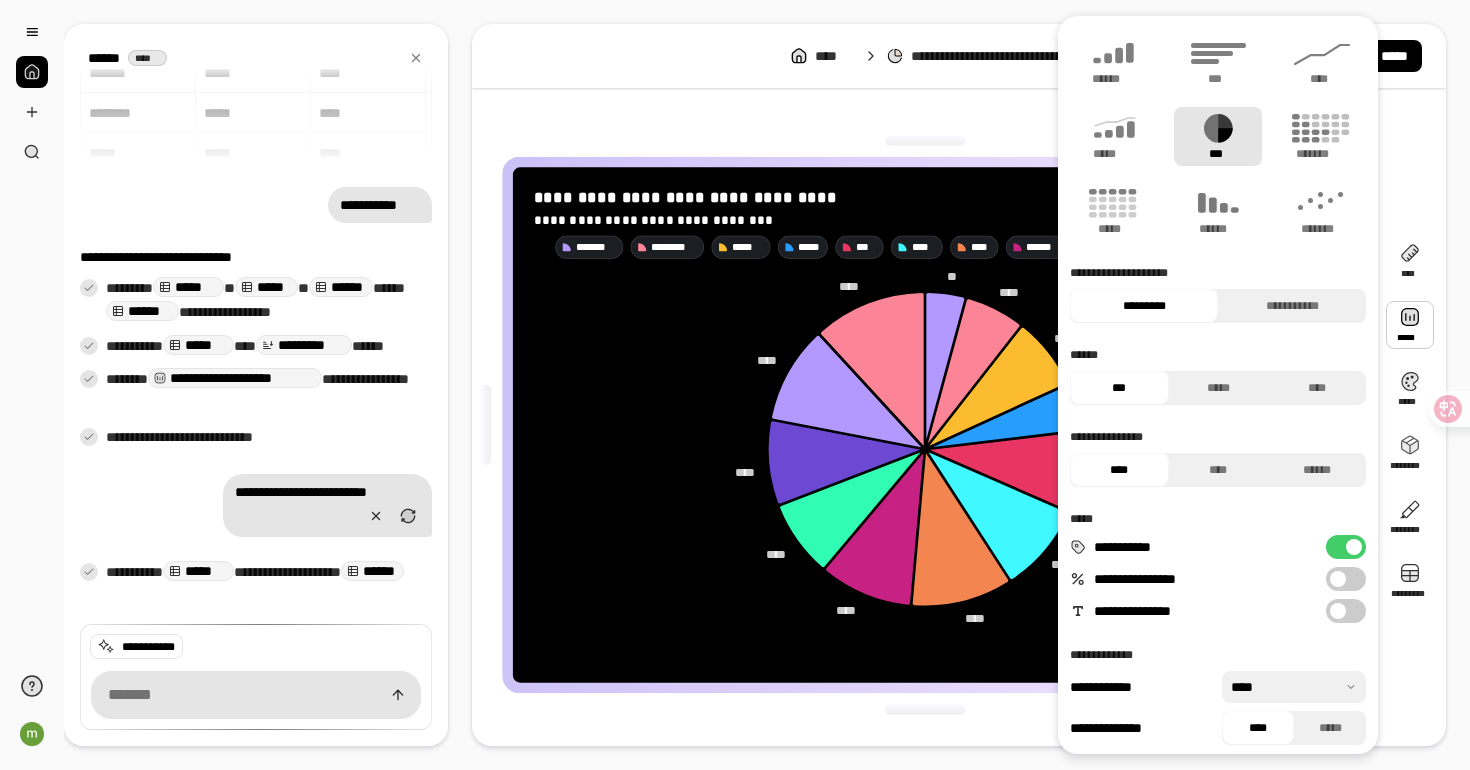 click on "**********" at bounding box center [925, 425] 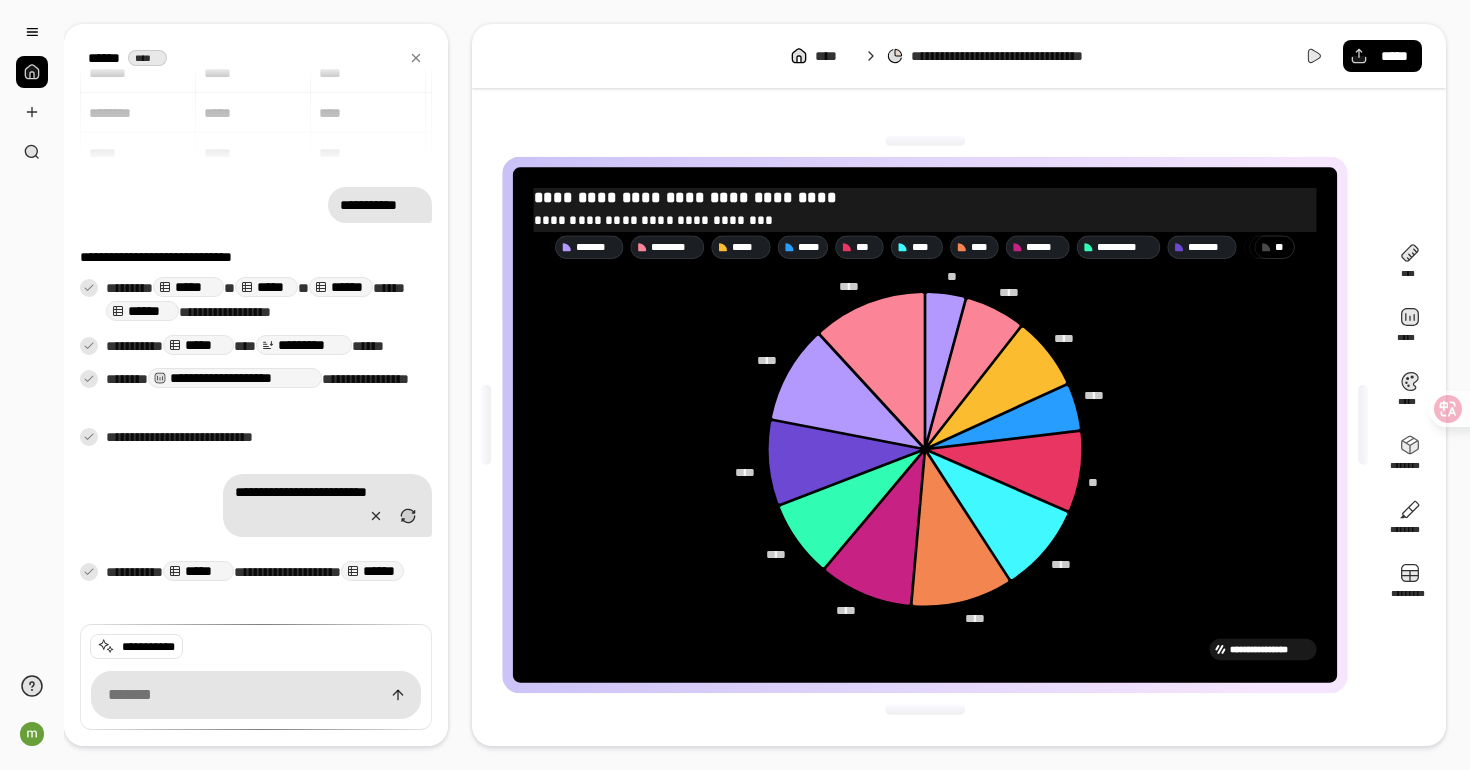 click on "**********" at bounding box center (924, 198) 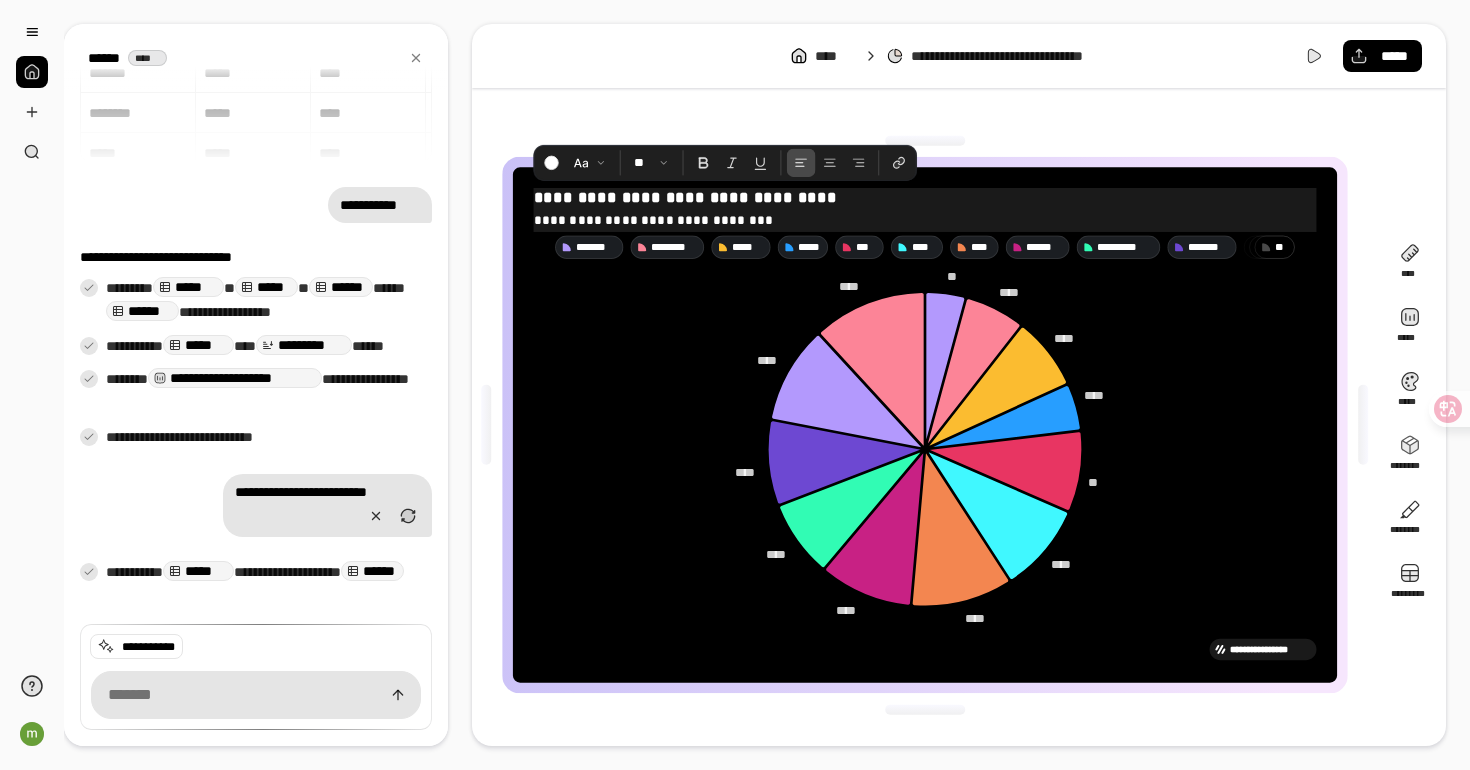 click on "**********" at bounding box center (924, 198) 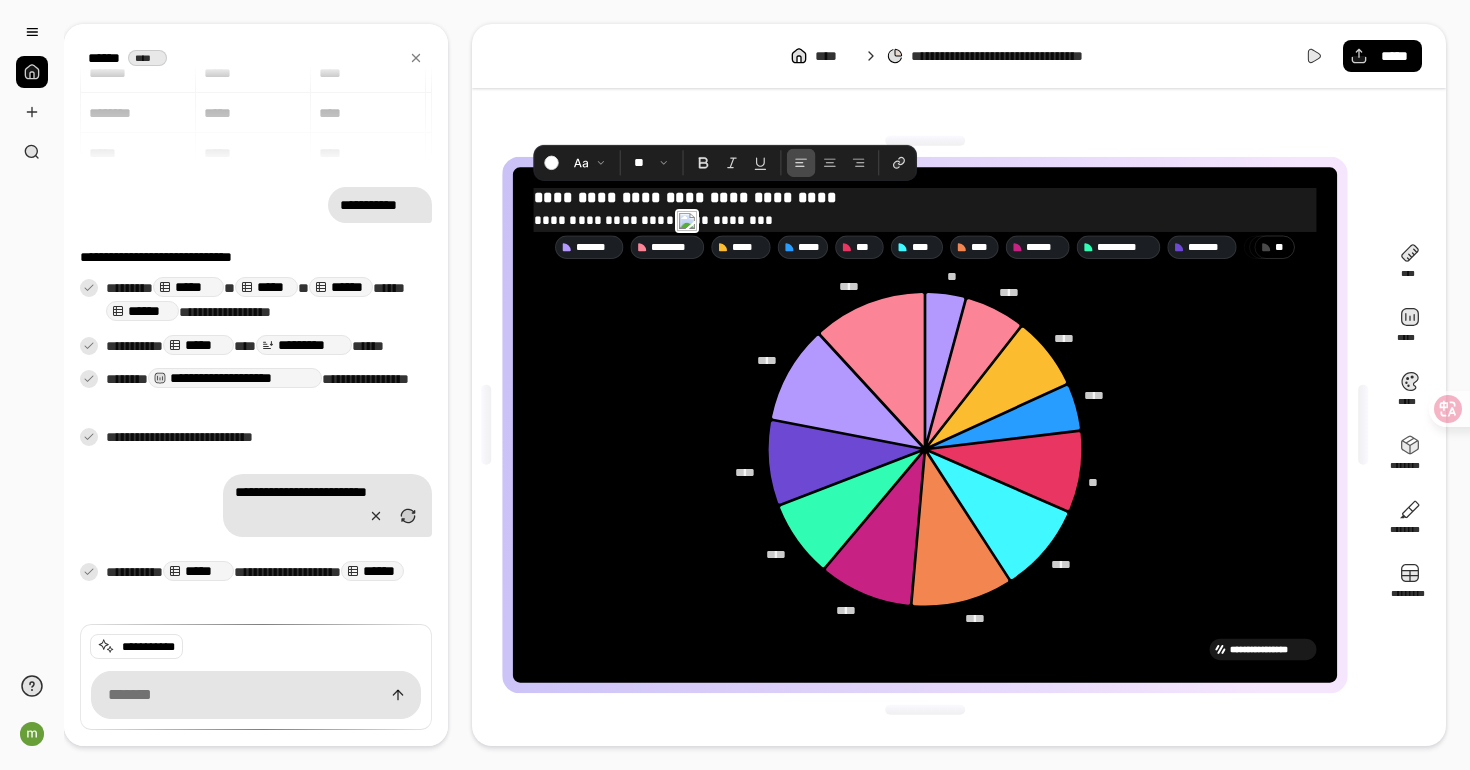 click on "**********" at bounding box center (924, 198) 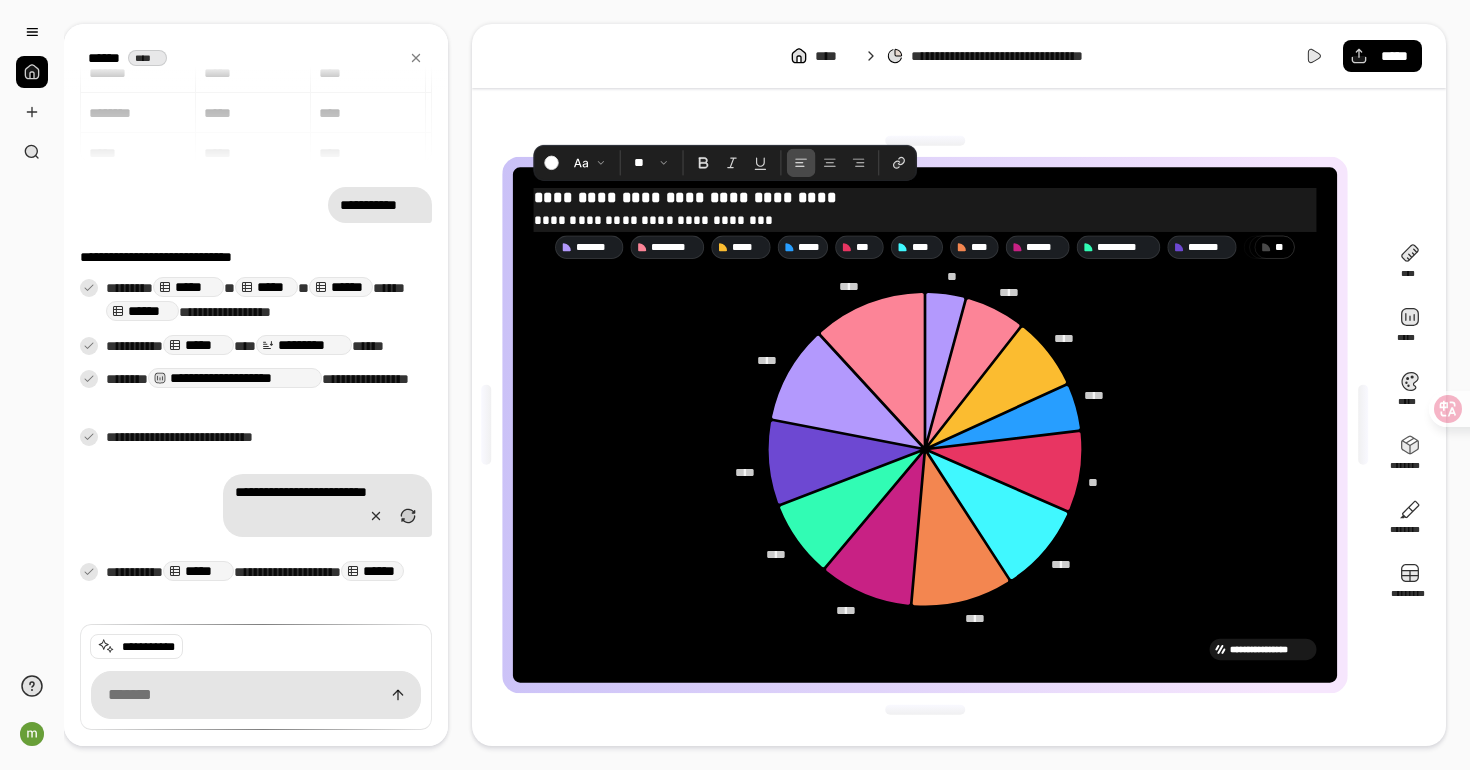 click on "**********" at bounding box center [924, 220] 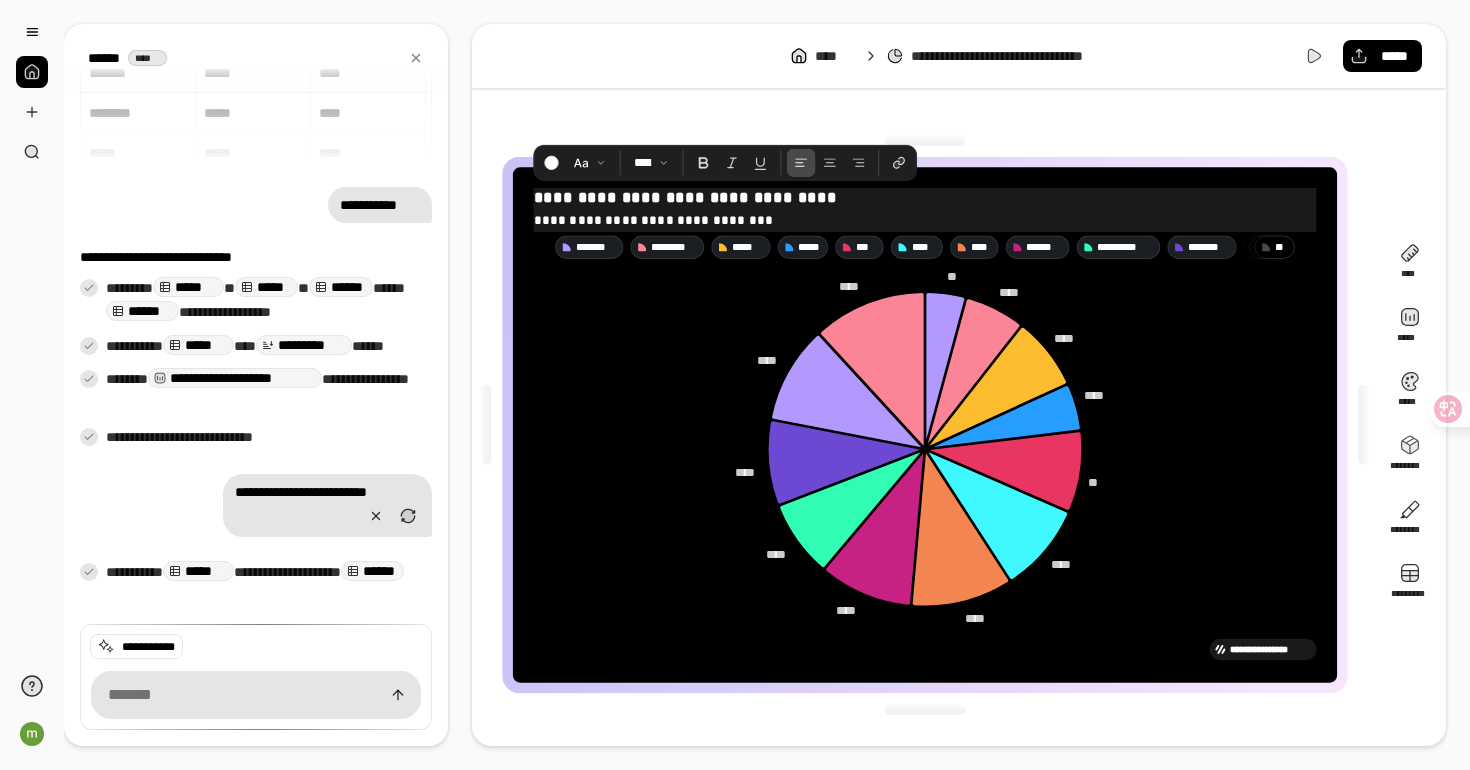 click on "**********" at bounding box center [924, 220] 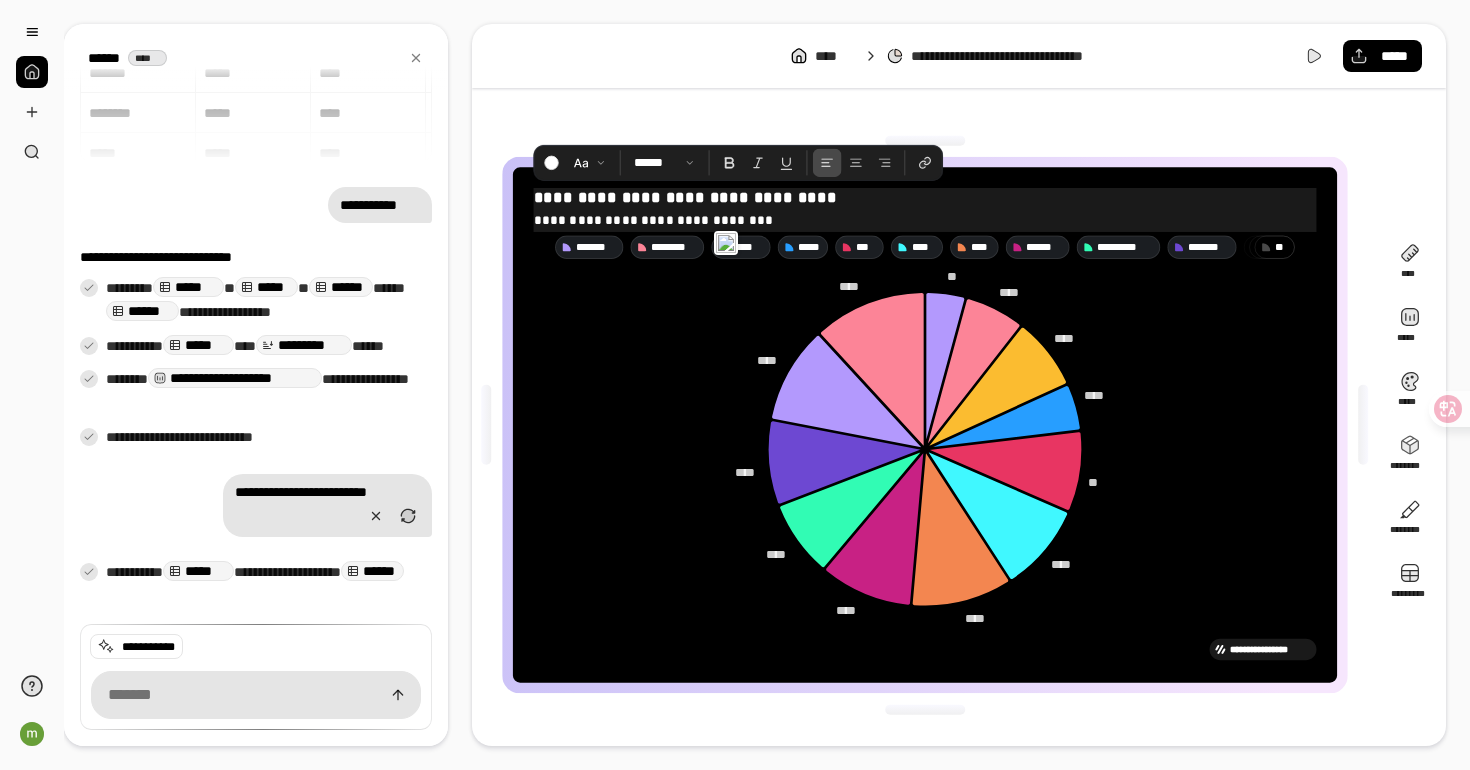 click on "**********" at bounding box center [924, 198] 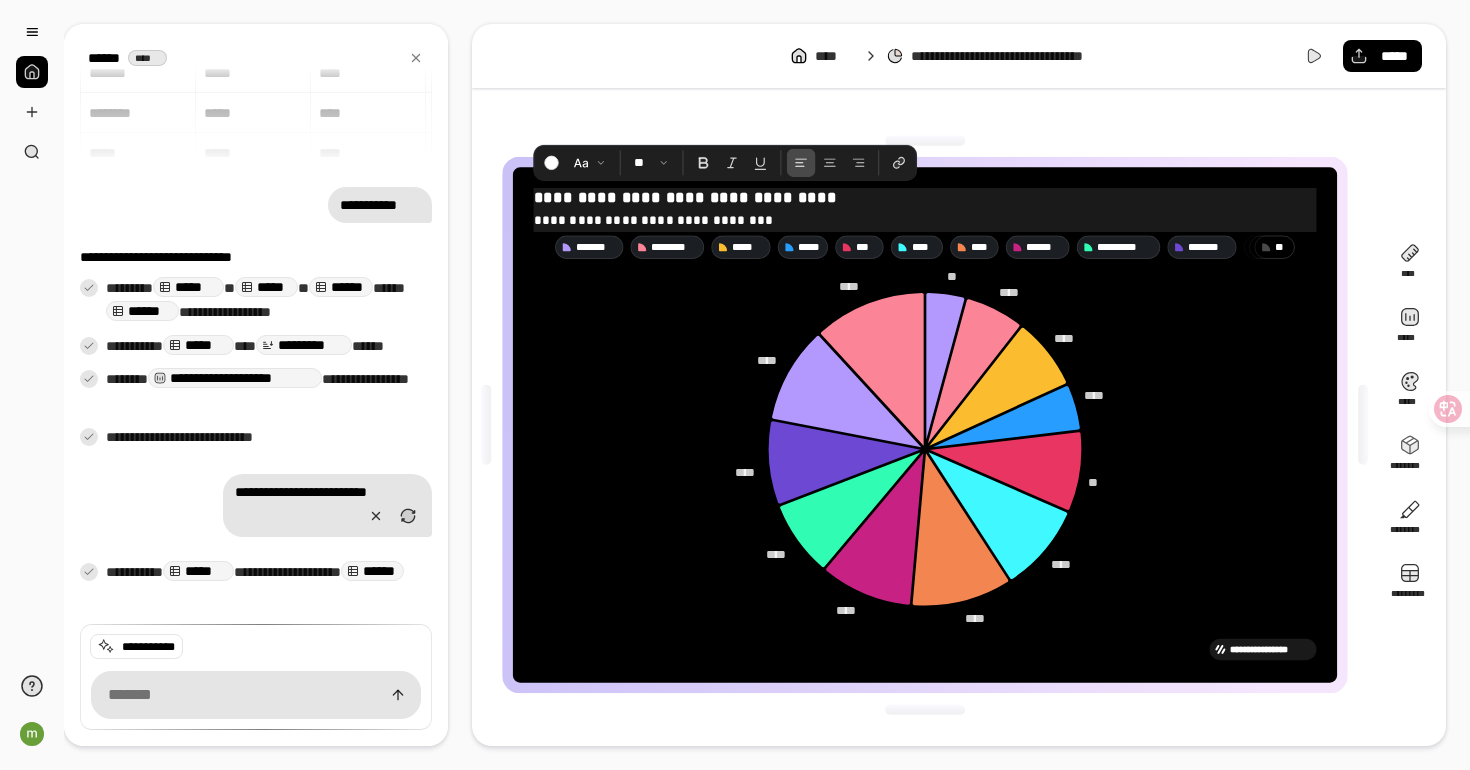 click on "**********" at bounding box center (924, 220) 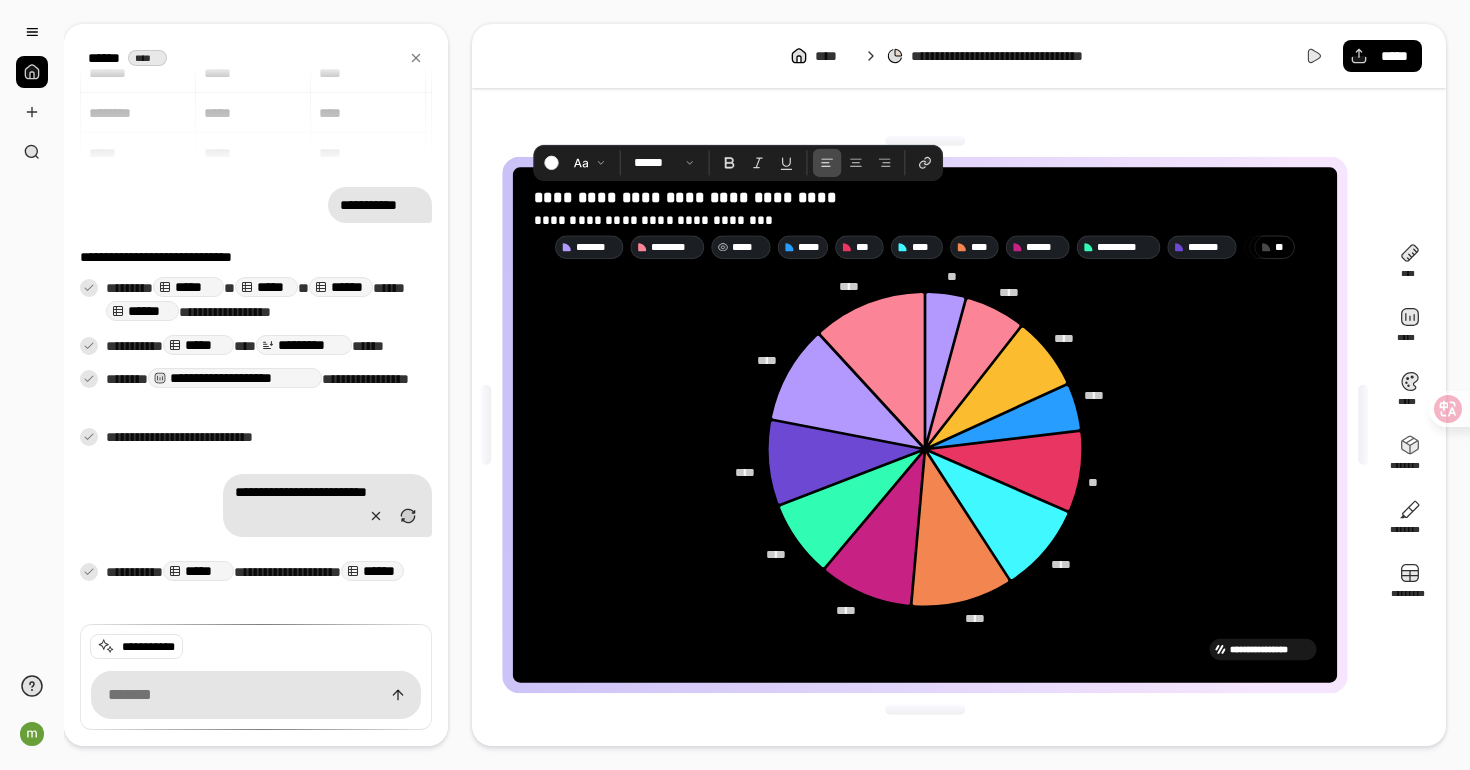 click on "*****" at bounding box center [747, 247] 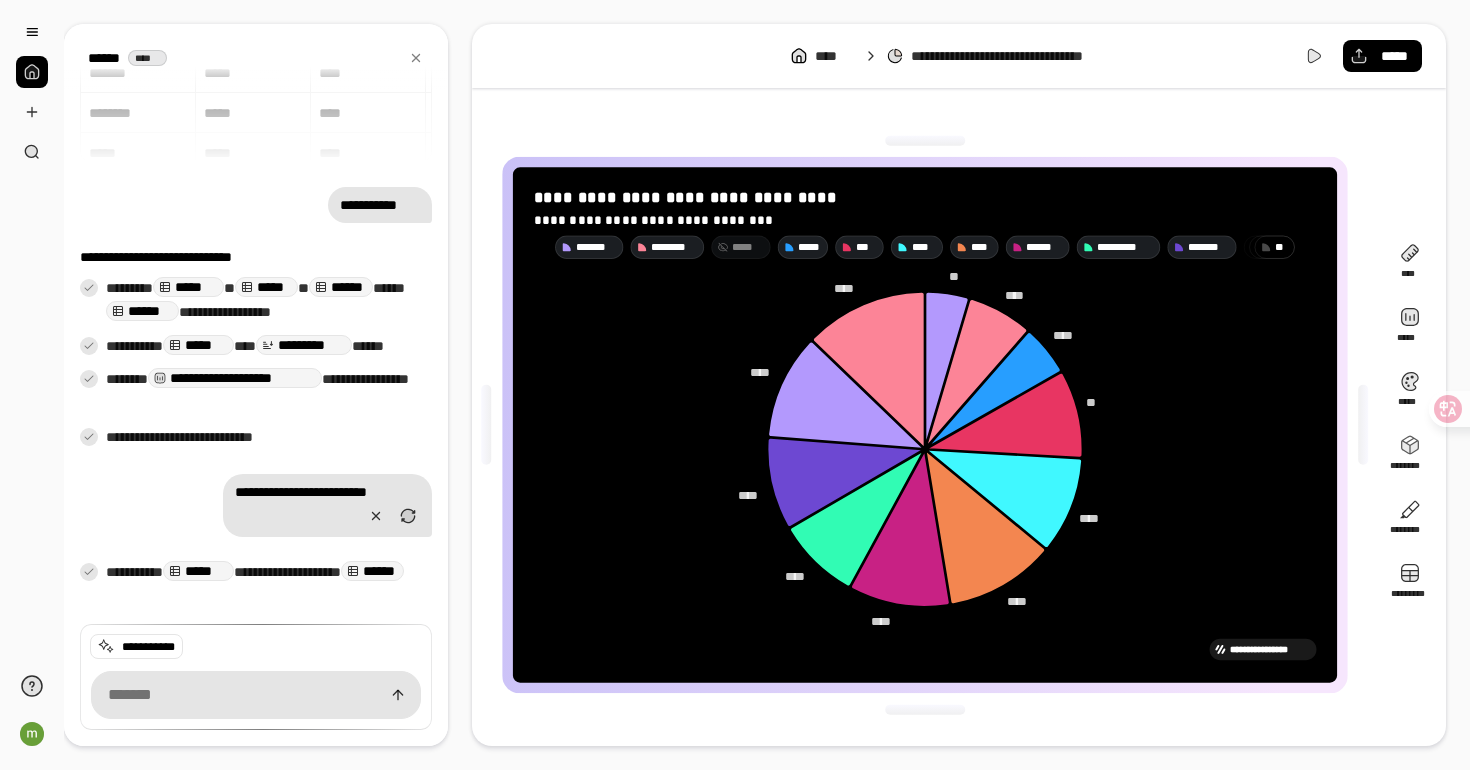click on "*****" at bounding box center (747, 247) 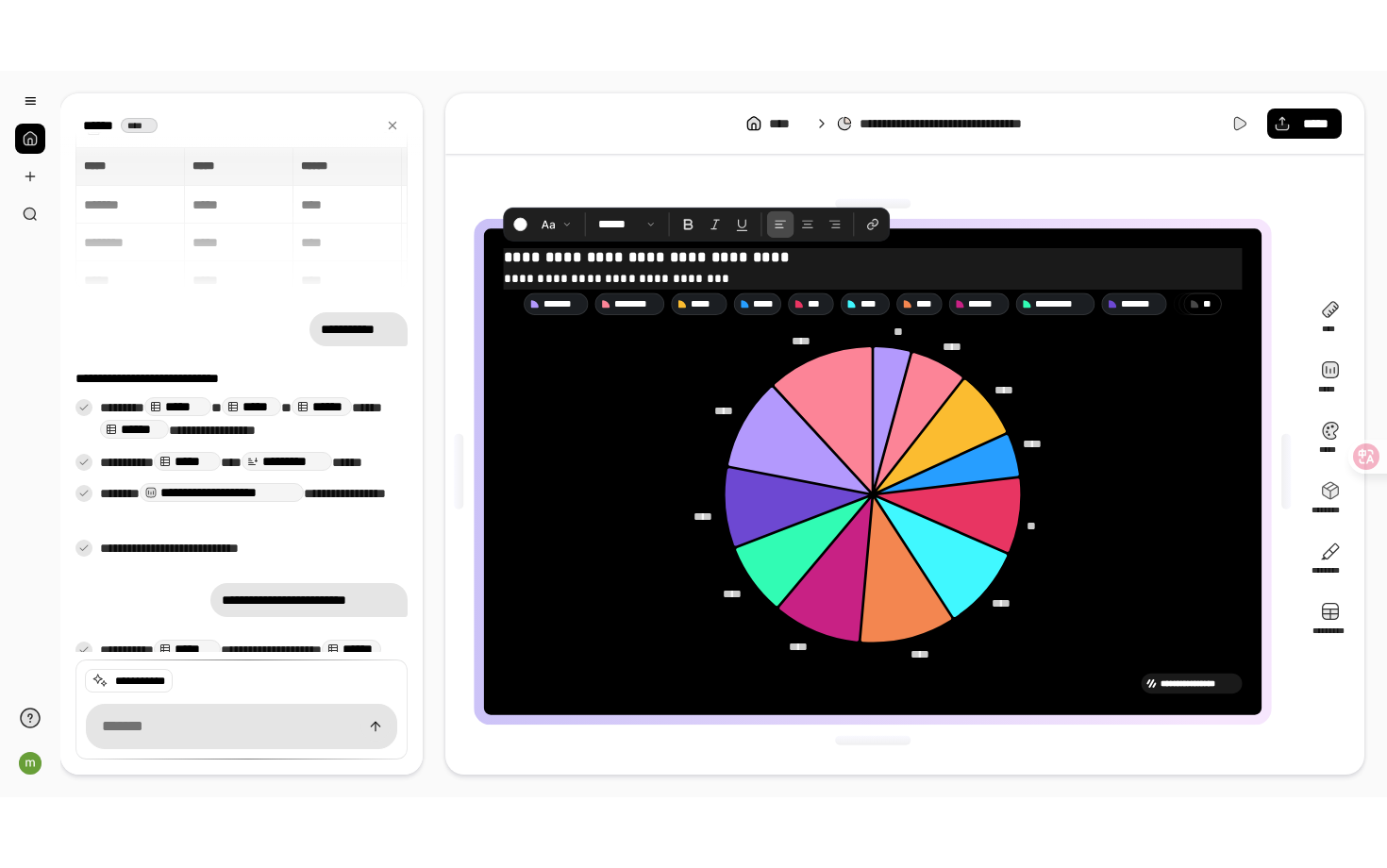 scroll, scrollTop: 40, scrollLeft: 0, axis: vertical 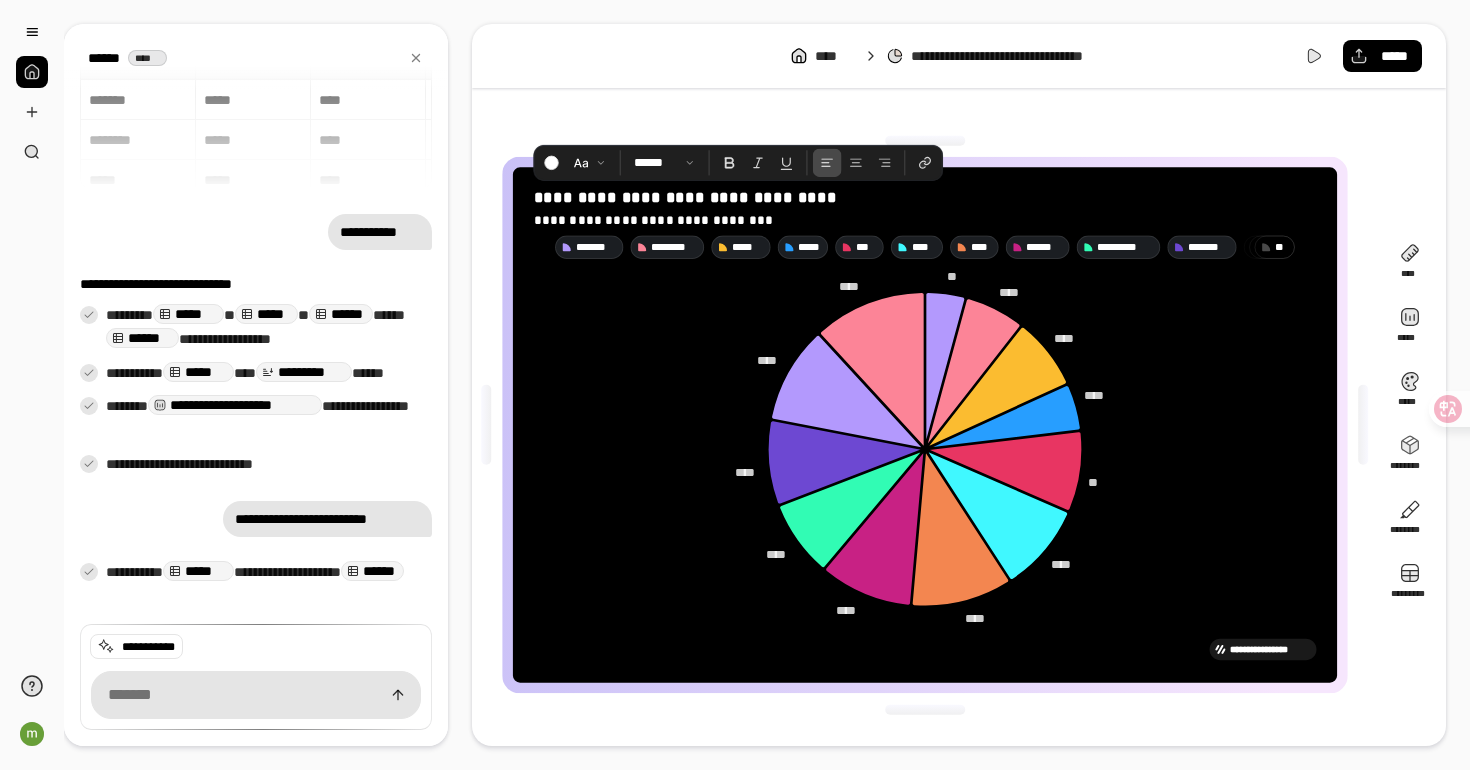 click on "**********" at bounding box center (925, 425) 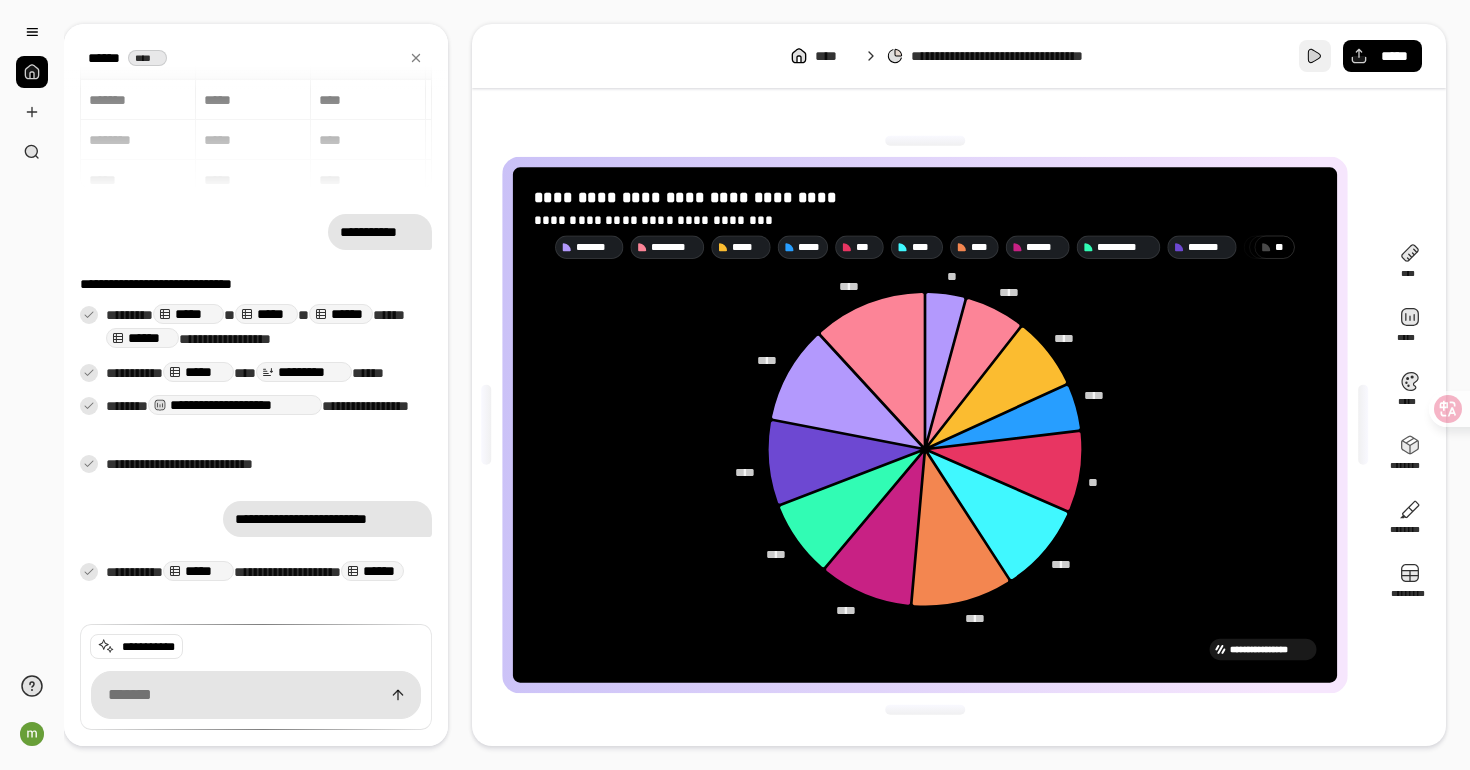 click at bounding box center [1315, 56] 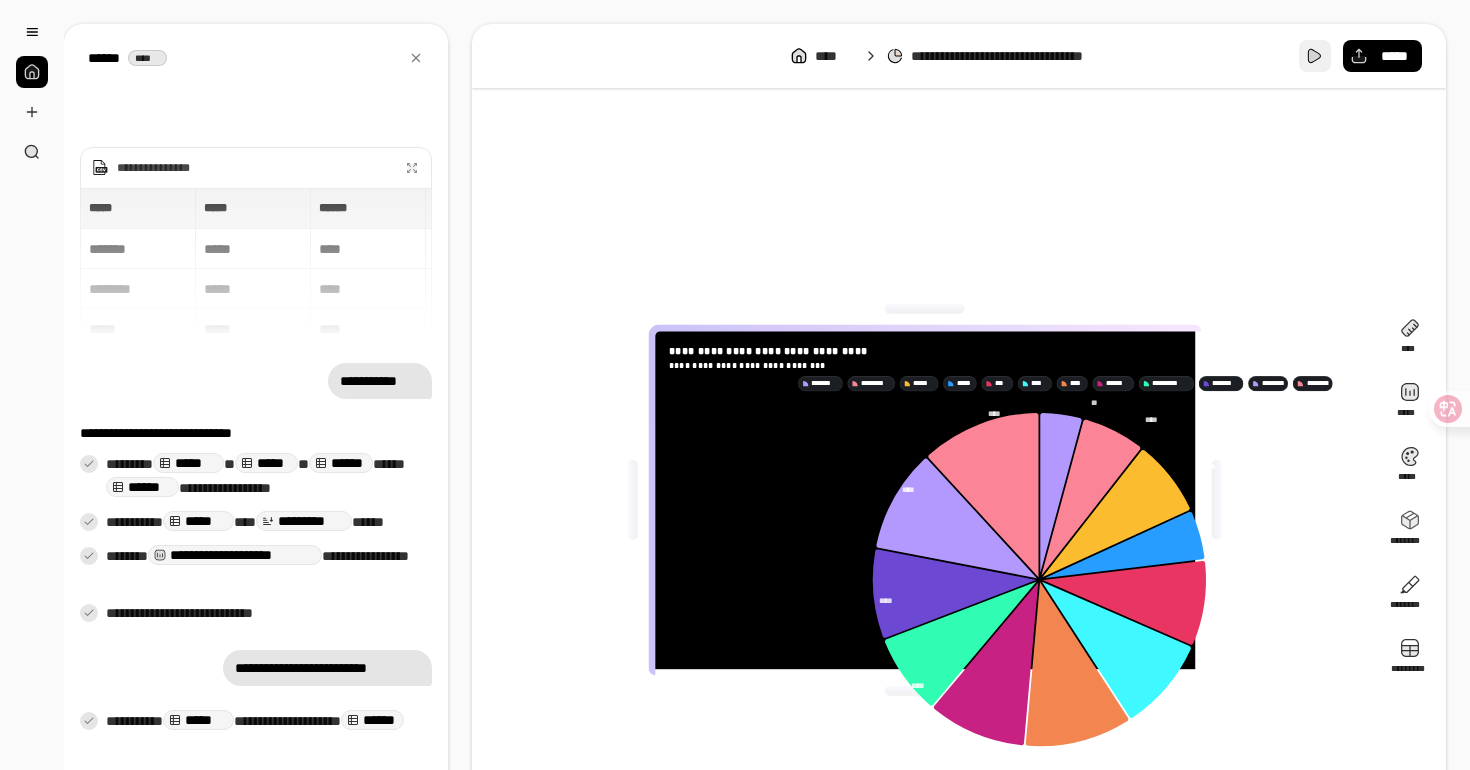 scroll, scrollTop: 0, scrollLeft: 0, axis: both 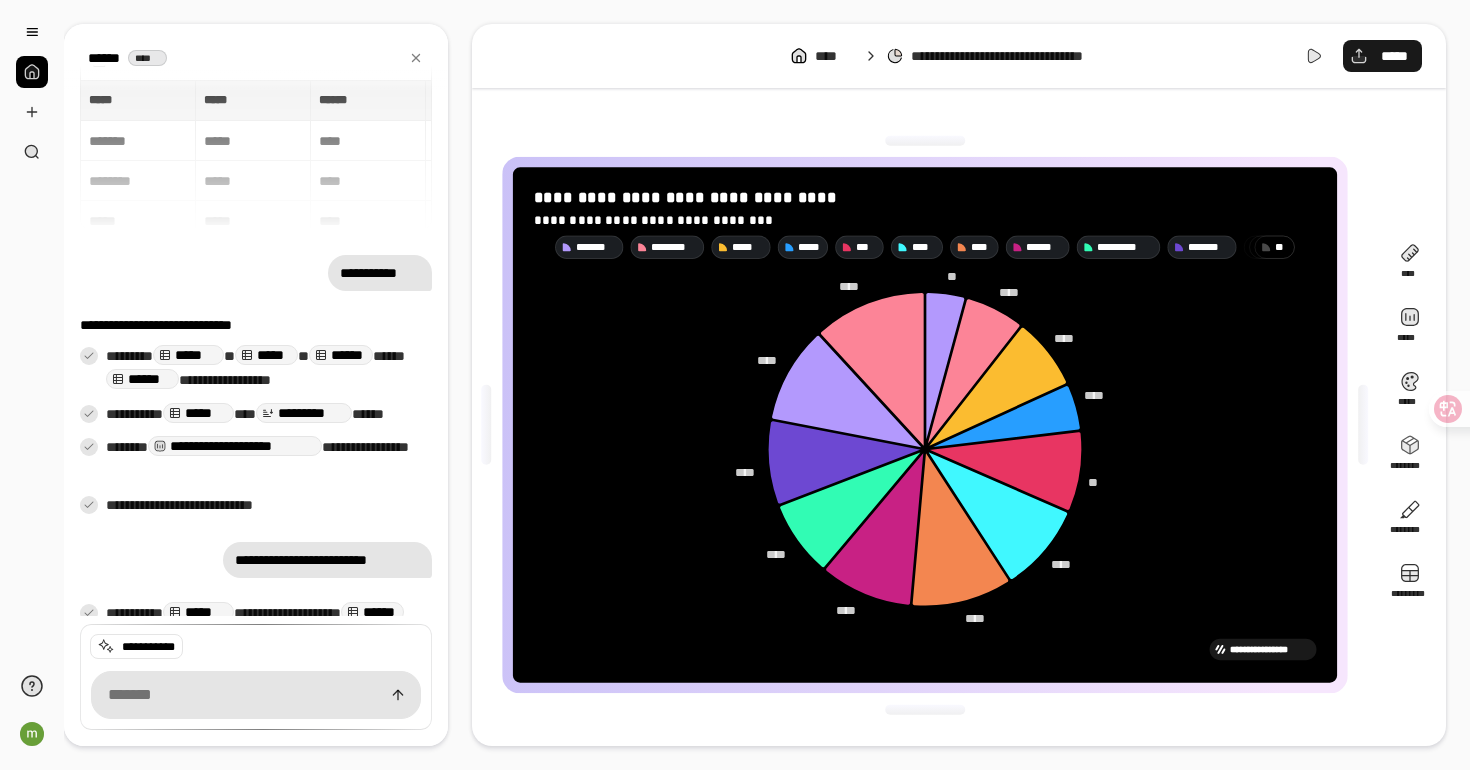 click on "*****" at bounding box center [1394, 56] 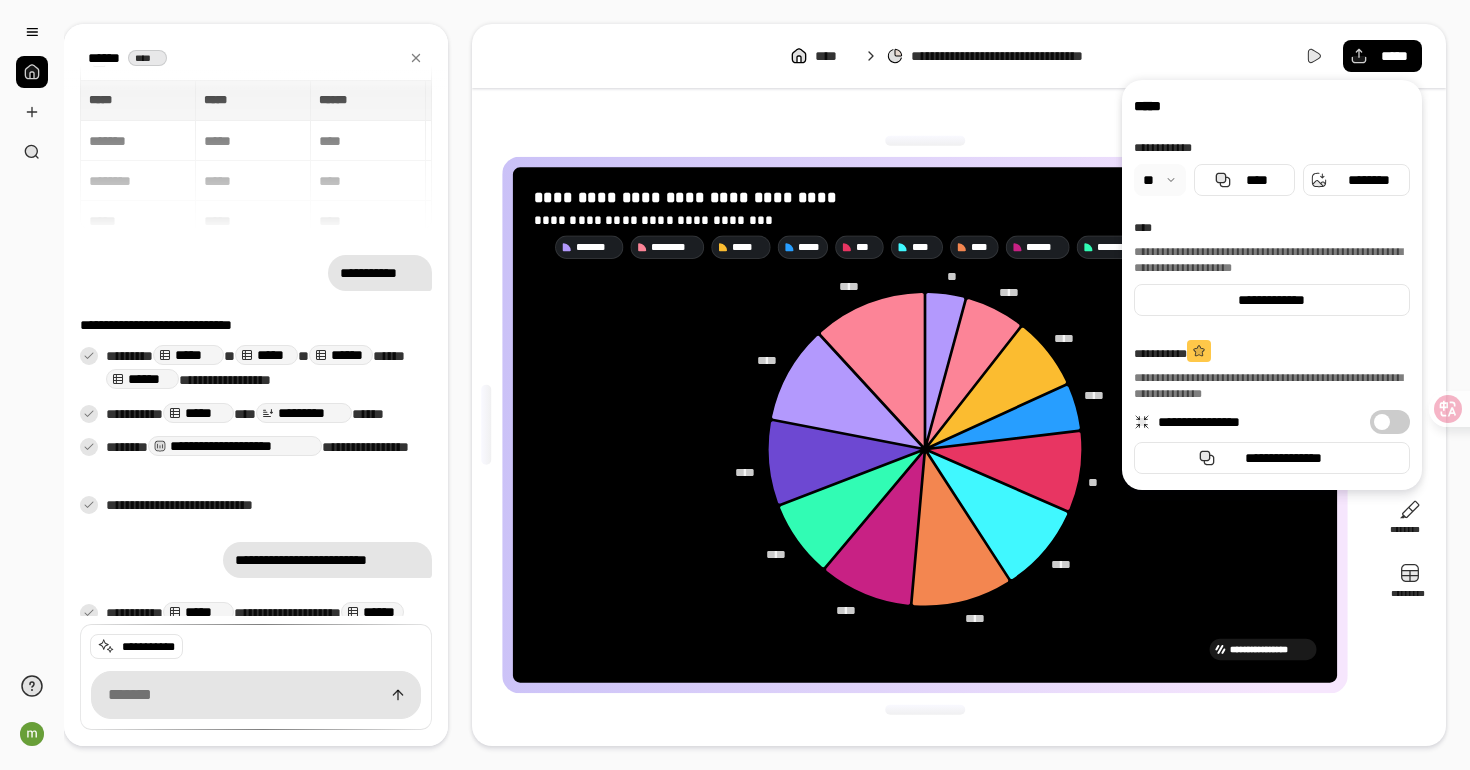 click on "**********" at bounding box center [925, 425] 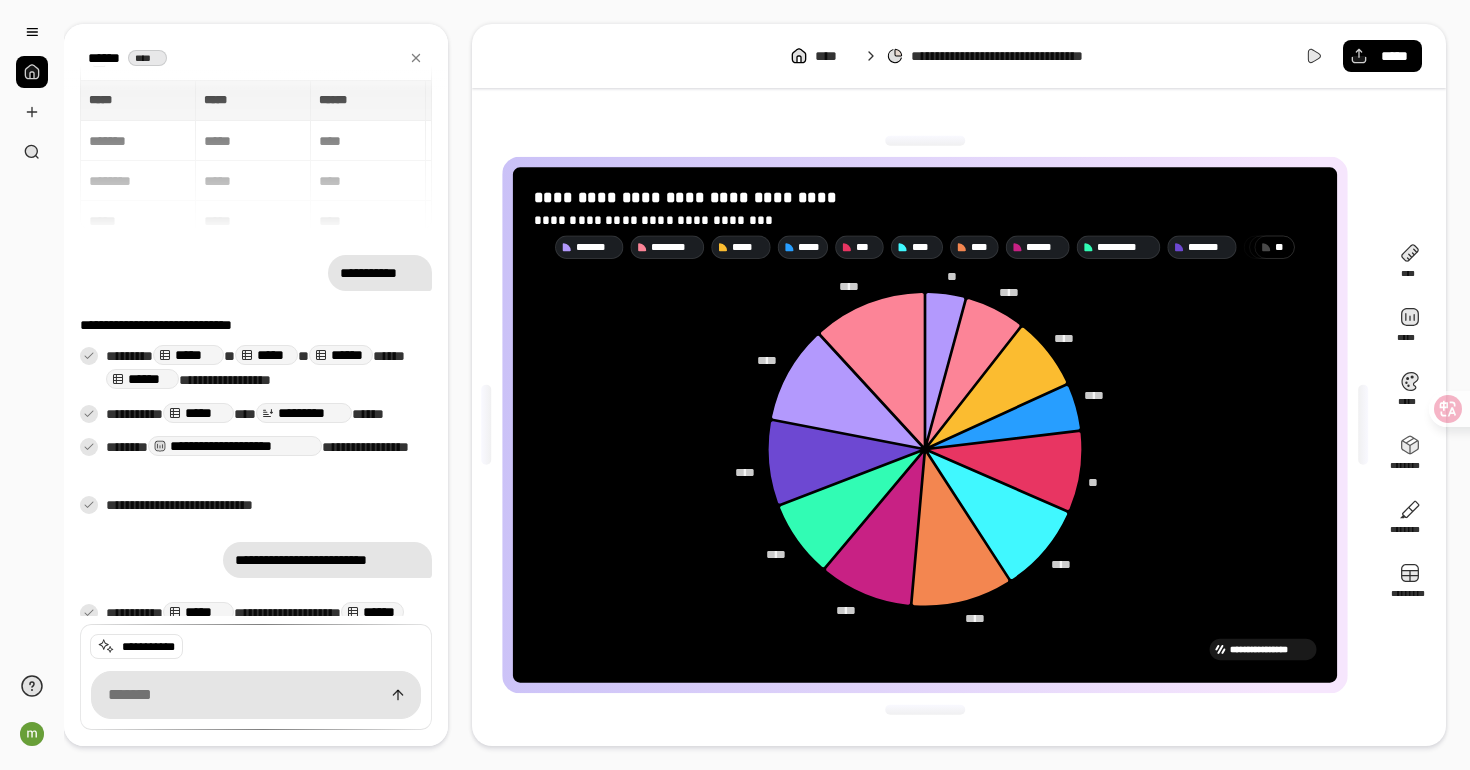scroll, scrollTop: 42, scrollLeft: 0, axis: vertical 